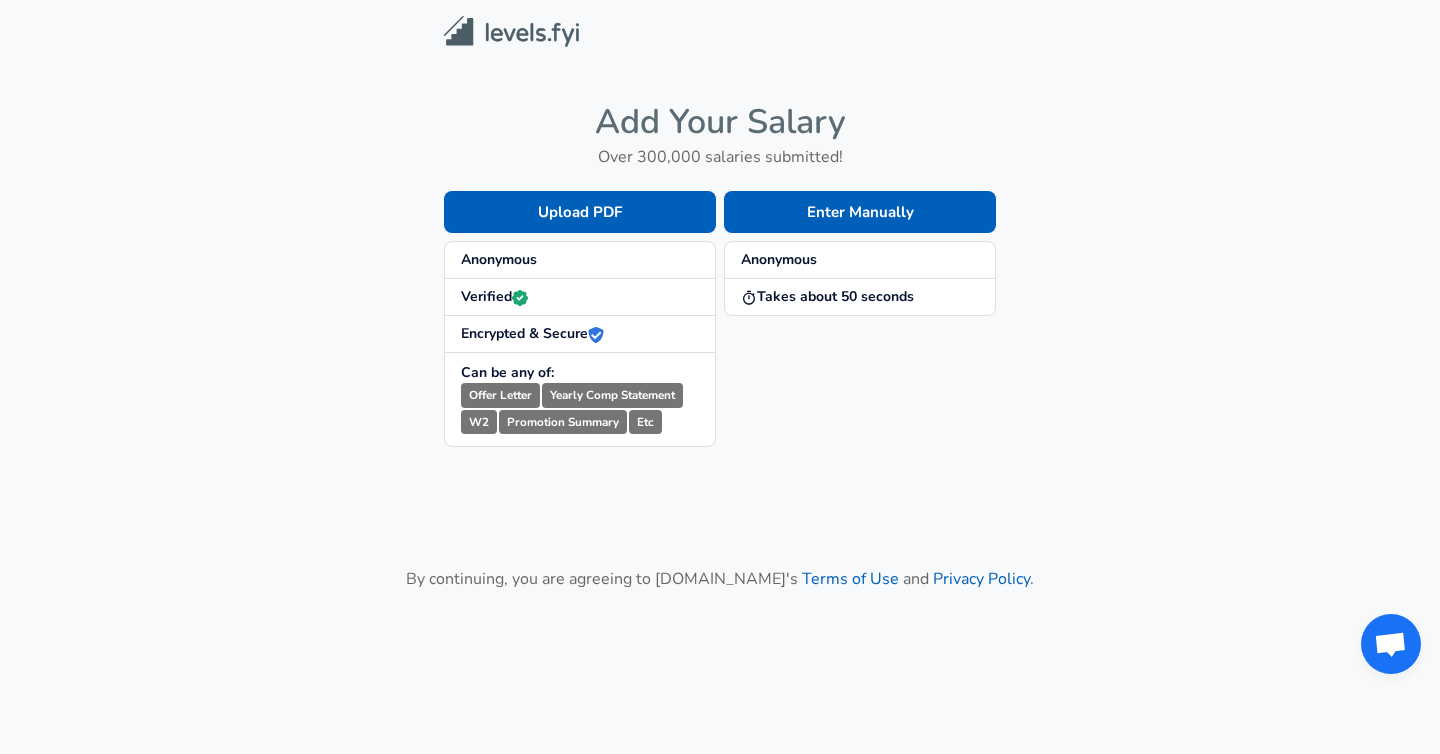 scroll, scrollTop: 0, scrollLeft: 0, axis: both 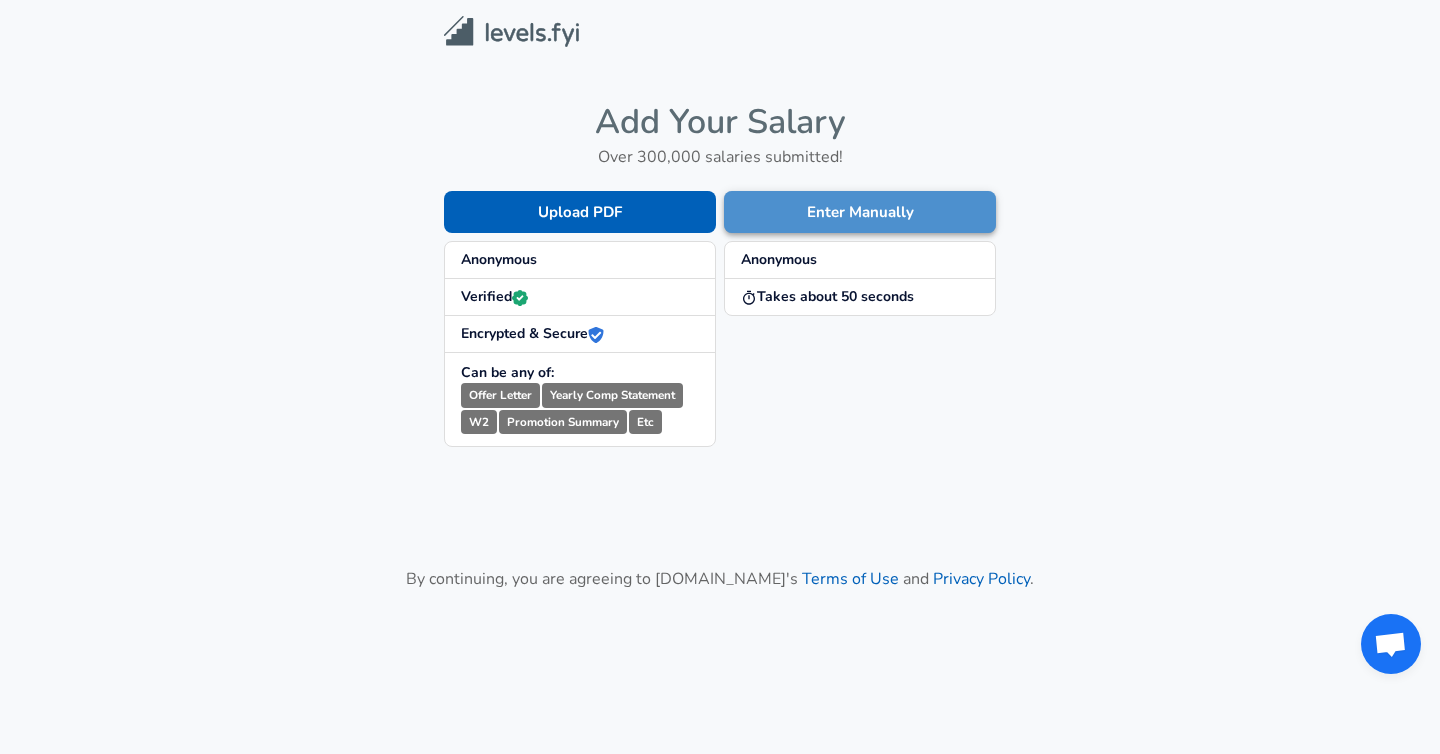 click on "Enter Manually" at bounding box center (860, 212) 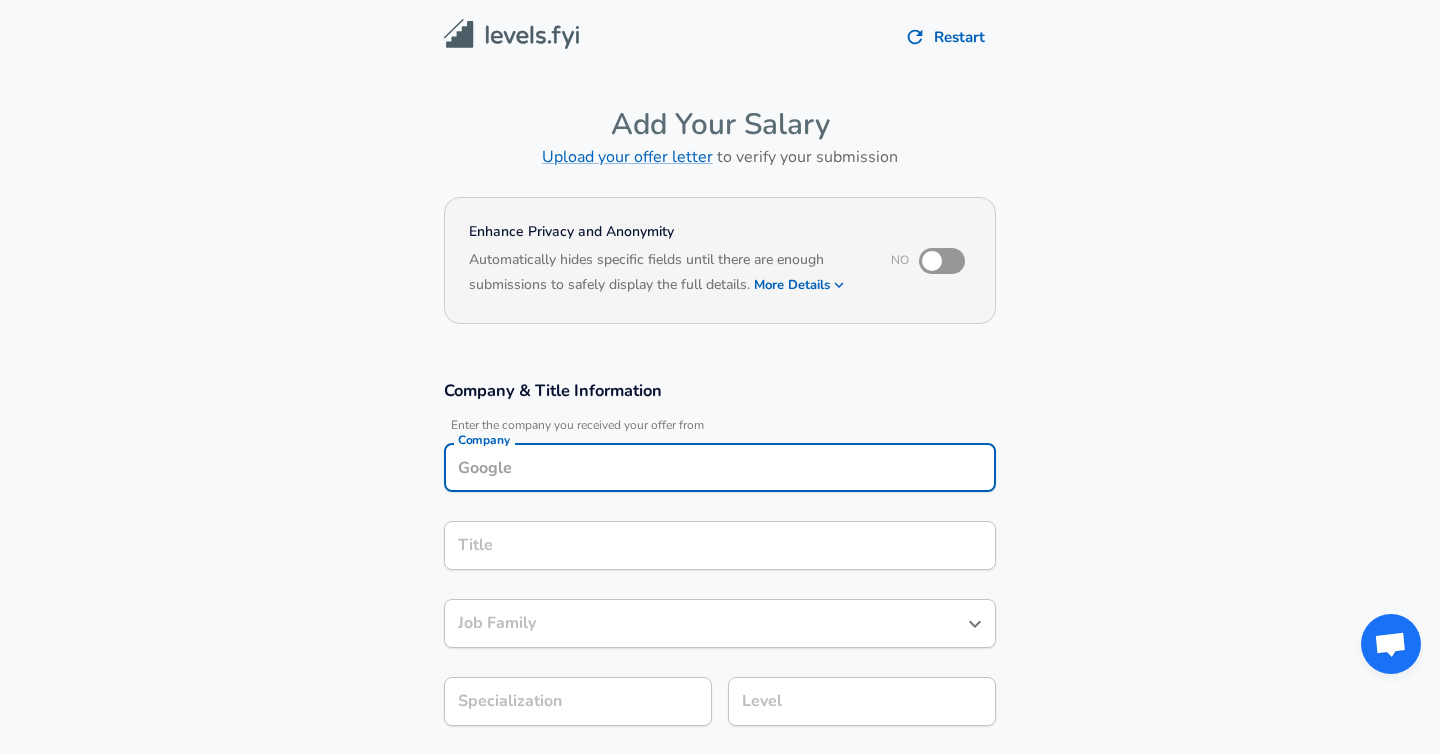 scroll, scrollTop: 20, scrollLeft: 0, axis: vertical 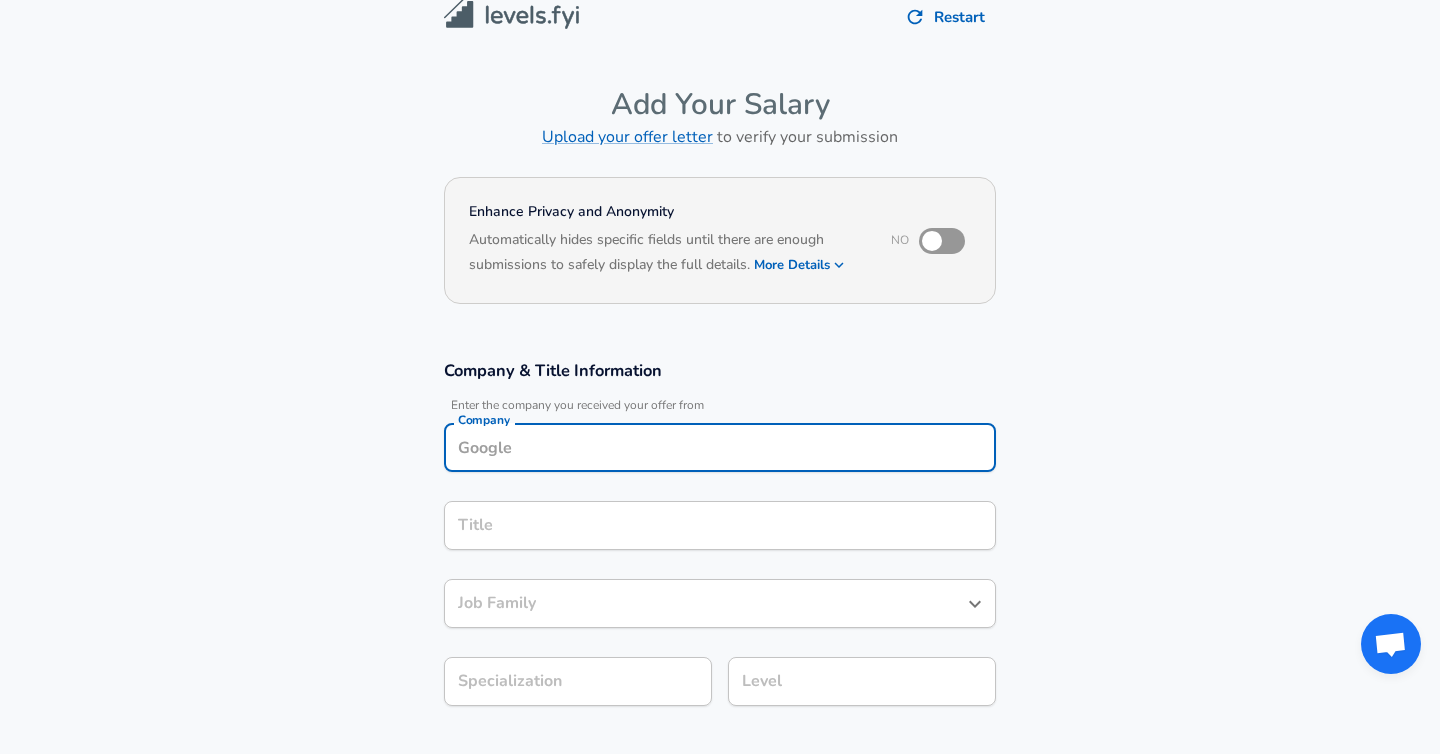 click on "Company" at bounding box center (720, 447) 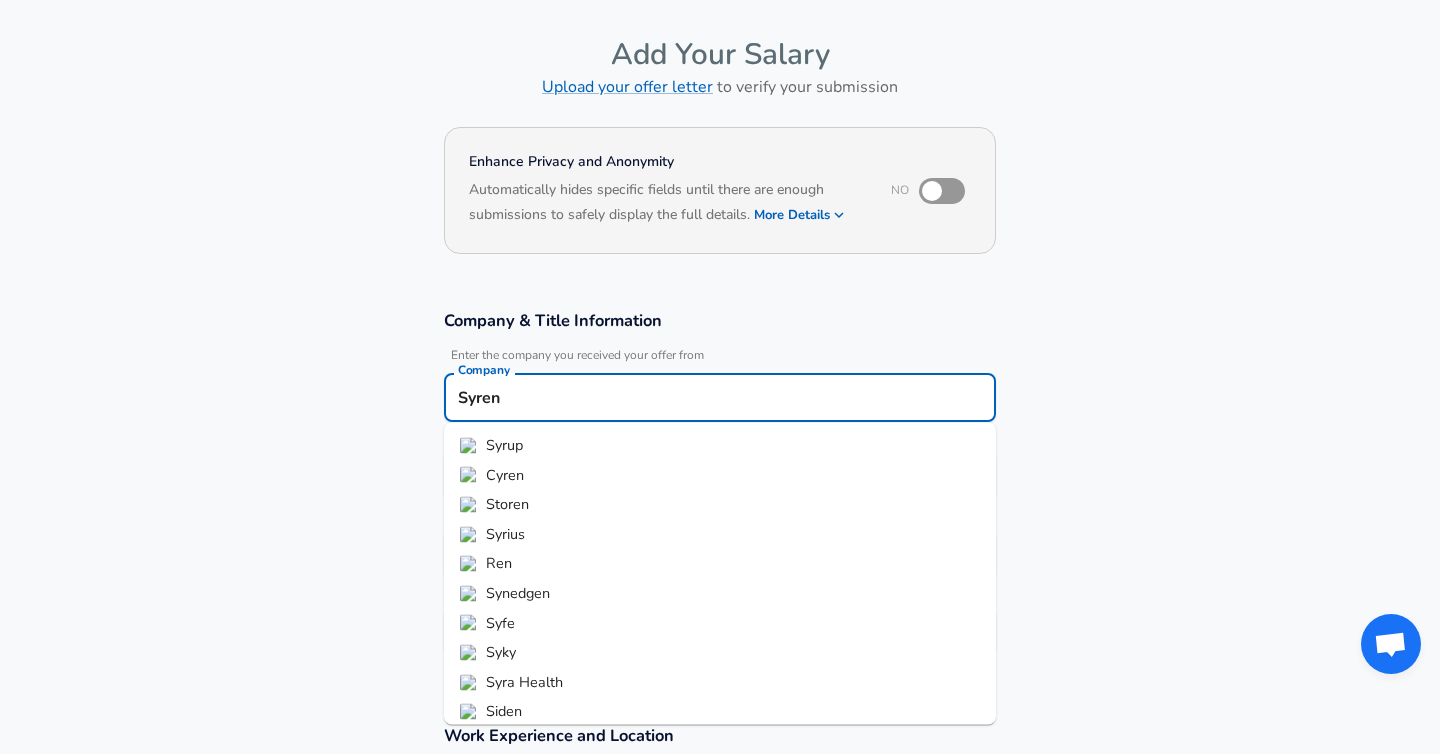 scroll, scrollTop: 104, scrollLeft: 0, axis: vertical 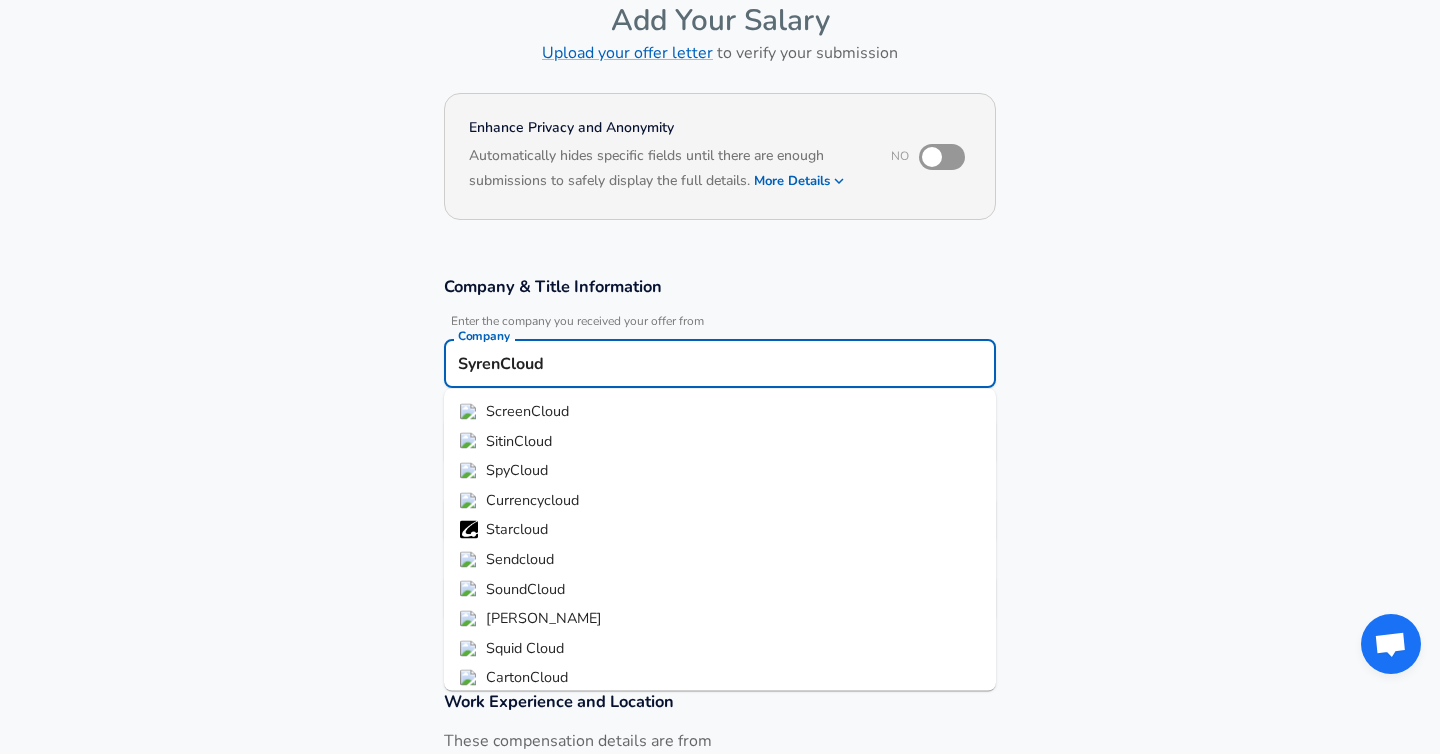 click on "SyrenCloud" at bounding box center (720, 363) 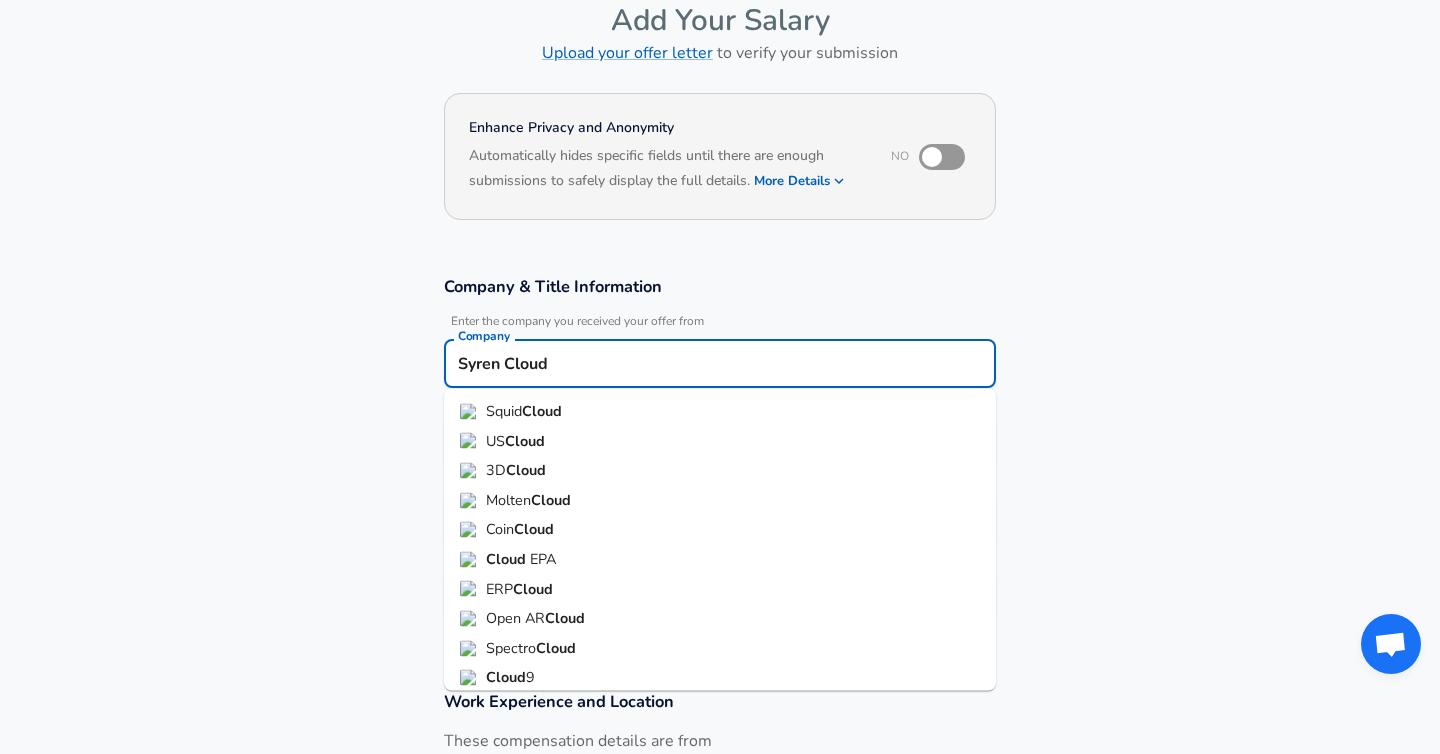 scroll, scrollTop: 0, scrollLeft: 0, axis: both 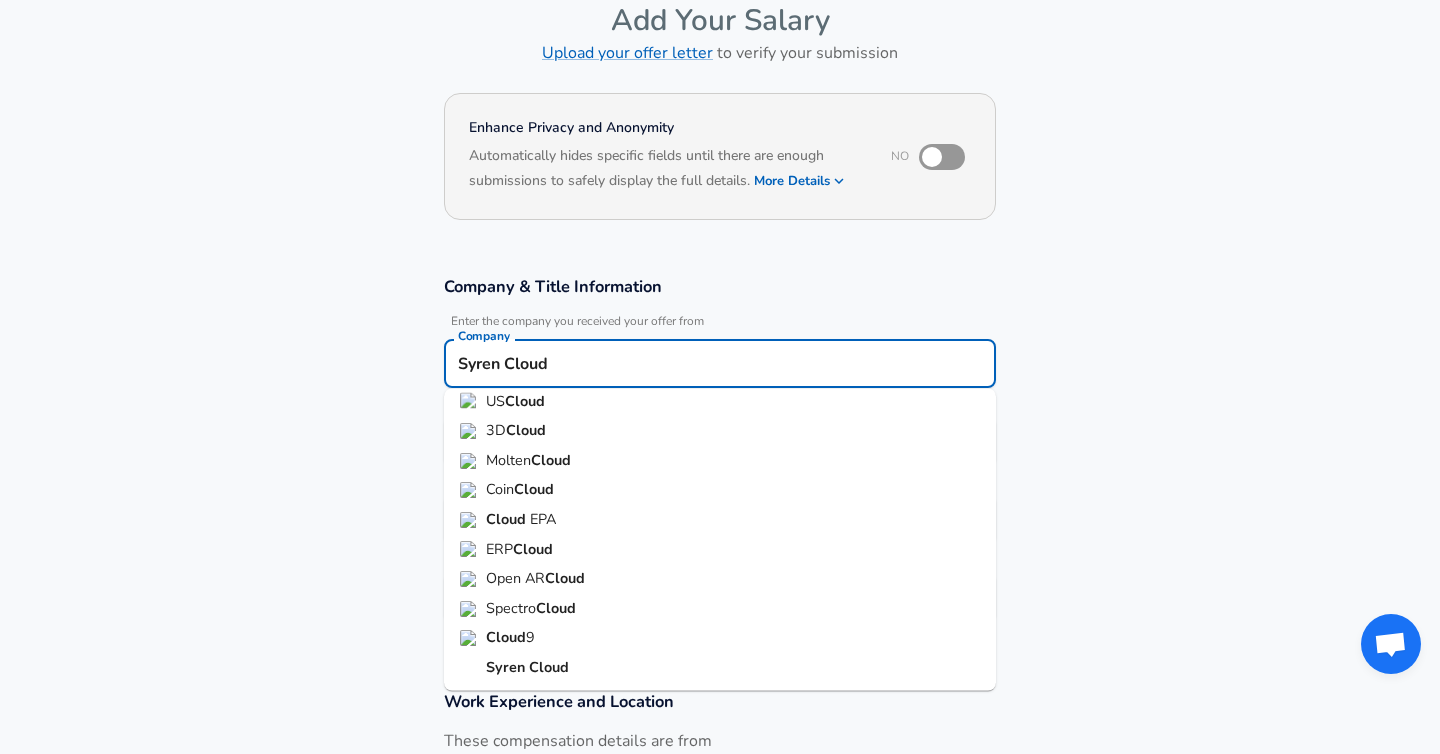click on "Cloud" at bounding box center (549, 667) 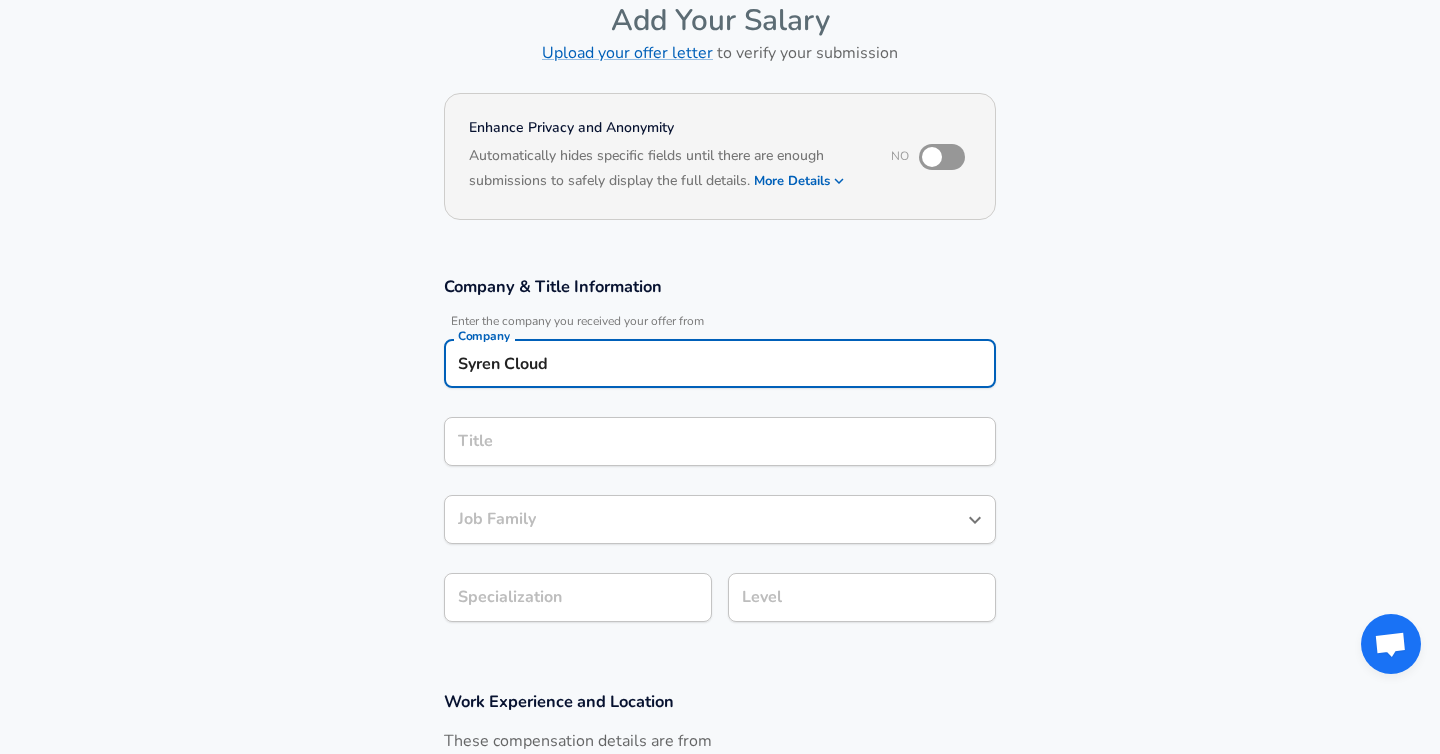 click on "Company Syren Cloud Company" at bounding box center [720, 362] 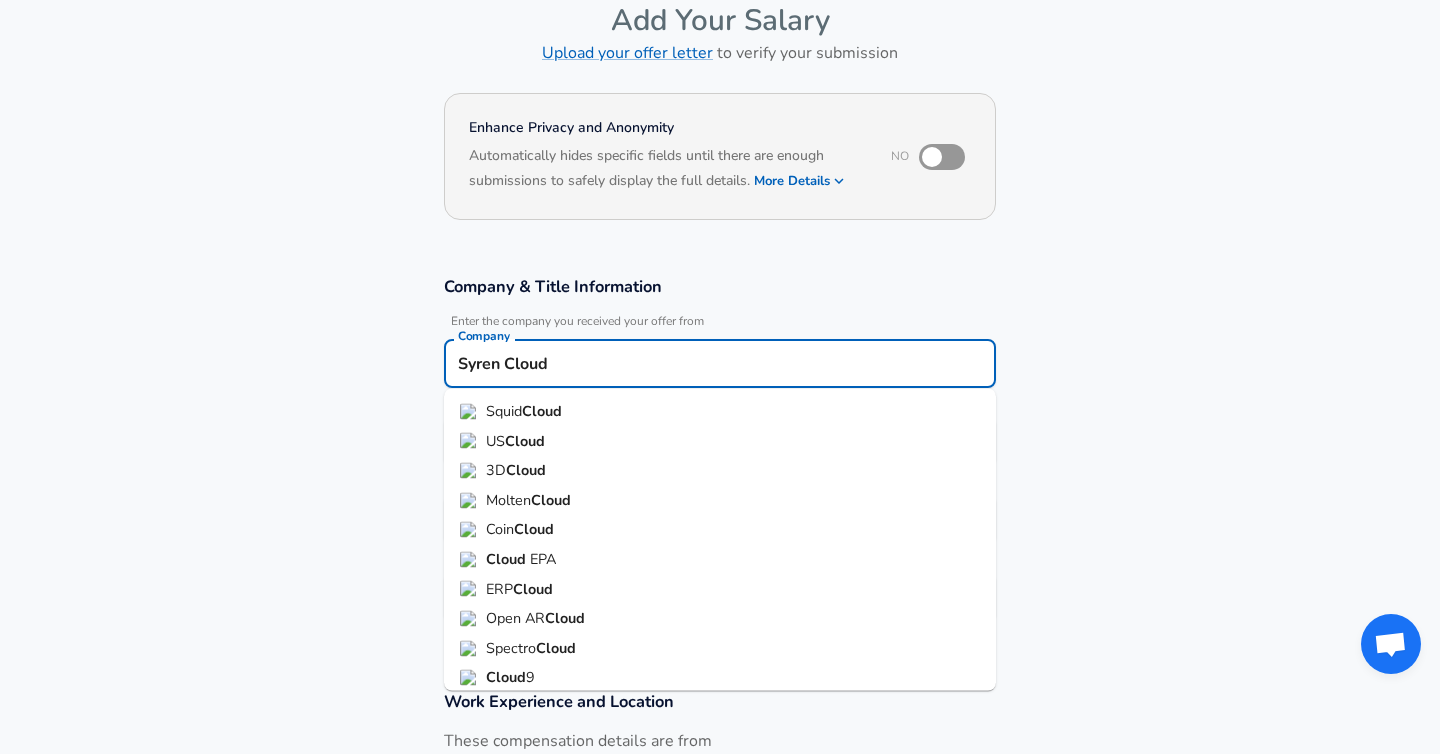 click on "Syren Cloud" at bounding box center (720, 363) 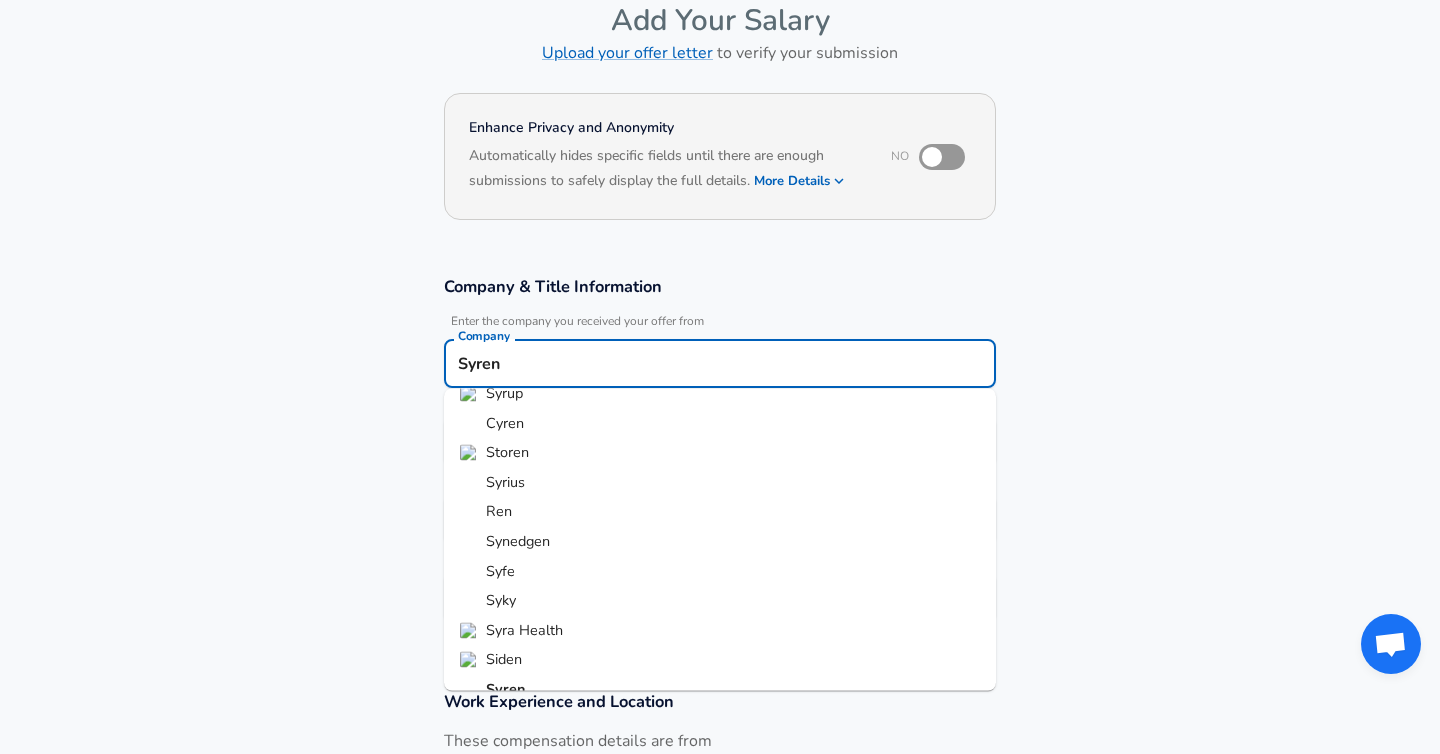 scroll, scrollTop: 40, scrollLeft: 0, axis: vertical 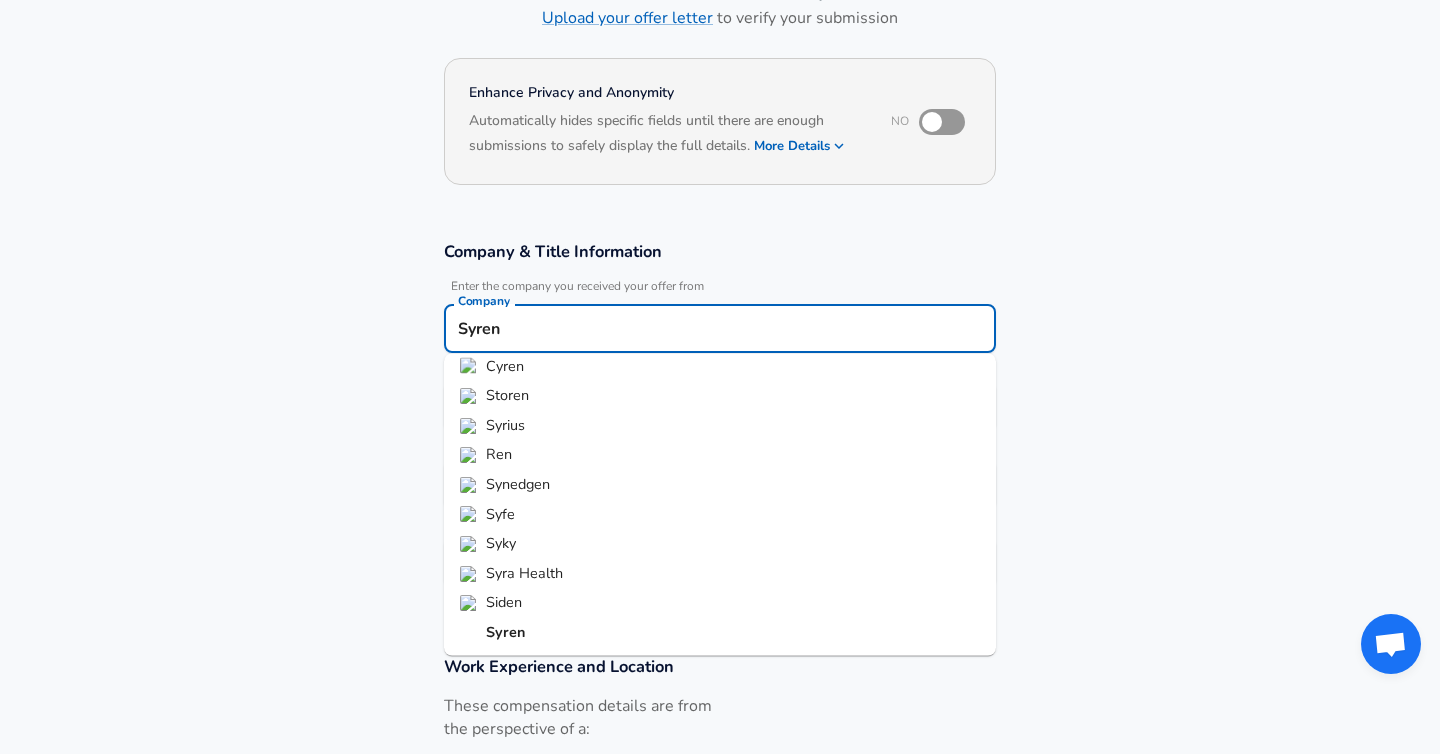 click on "Syren" at bounding box center [720, 633] 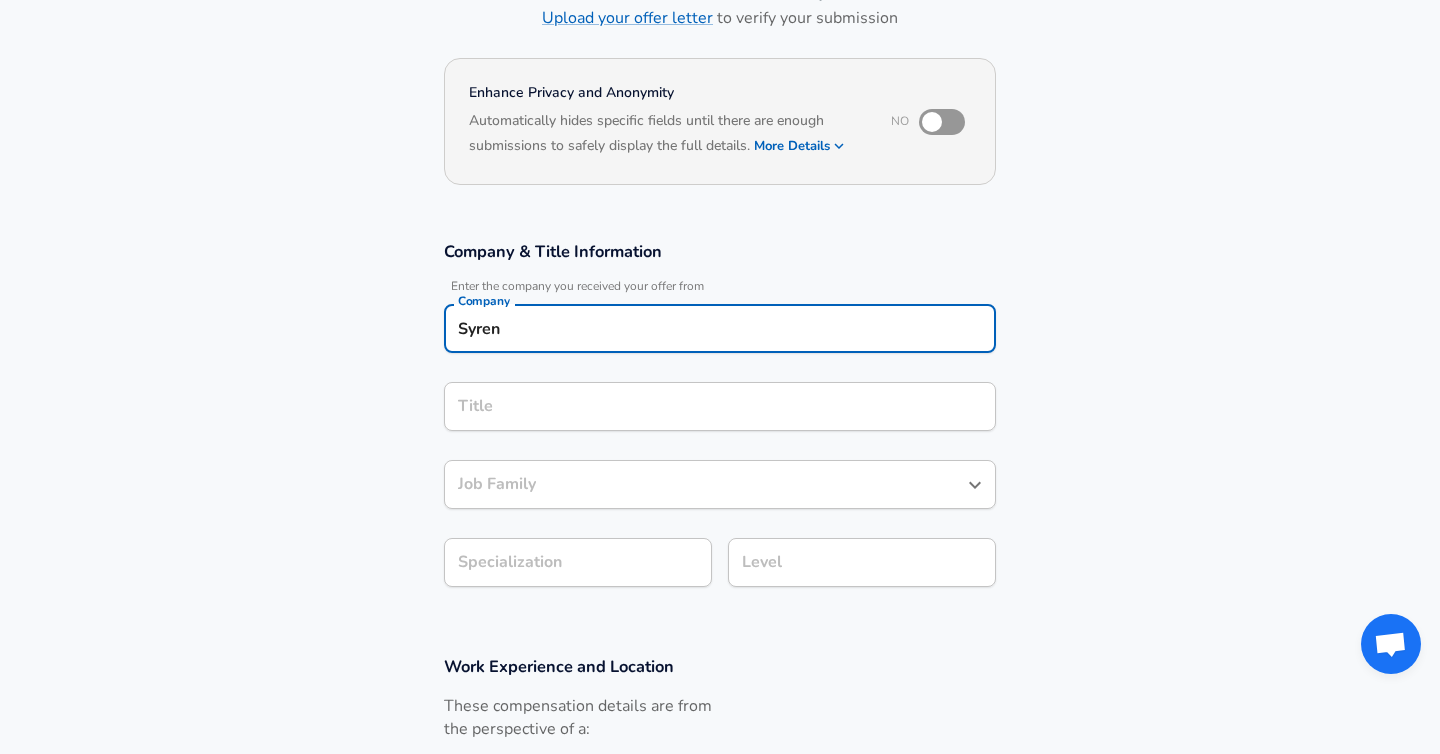 type on "Syren" 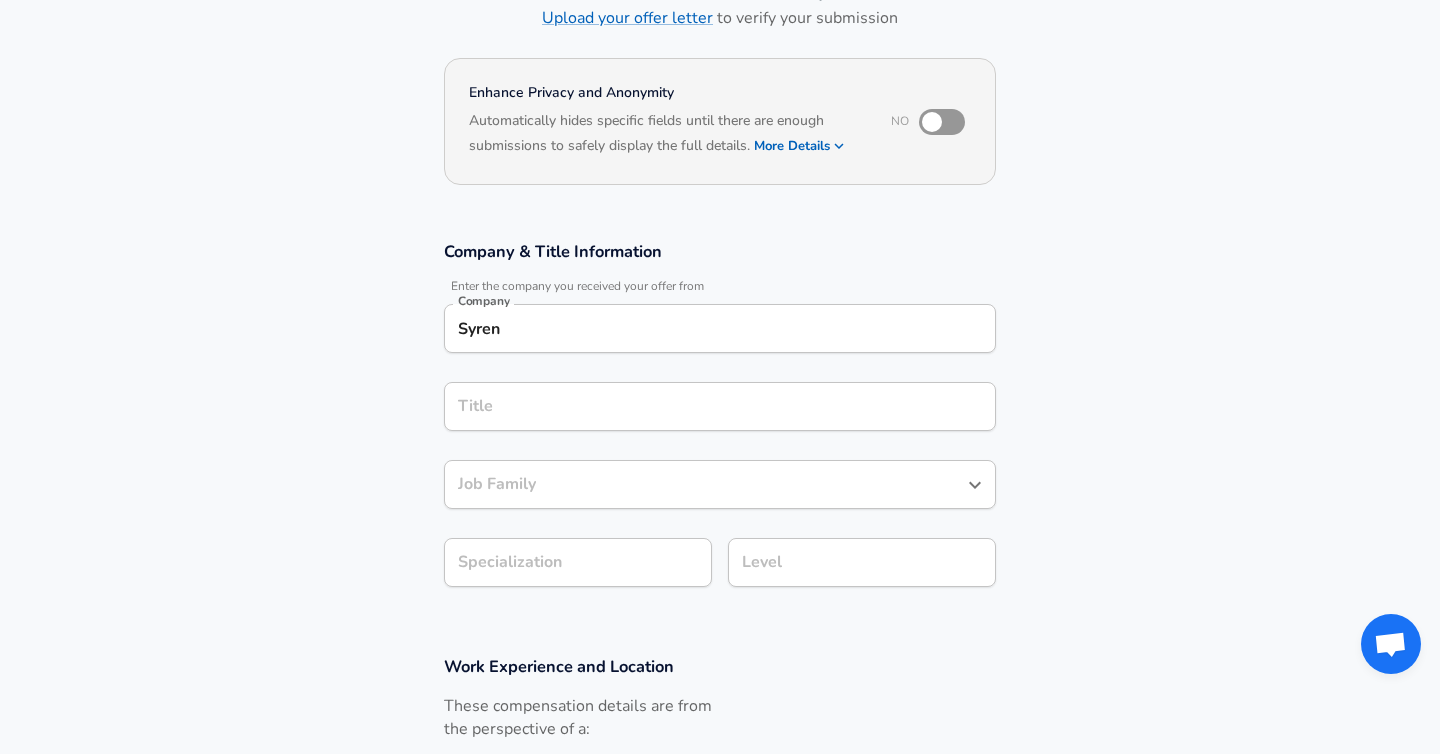 scroll, scrollTop: 0, scrollLeft: 0, axis: both 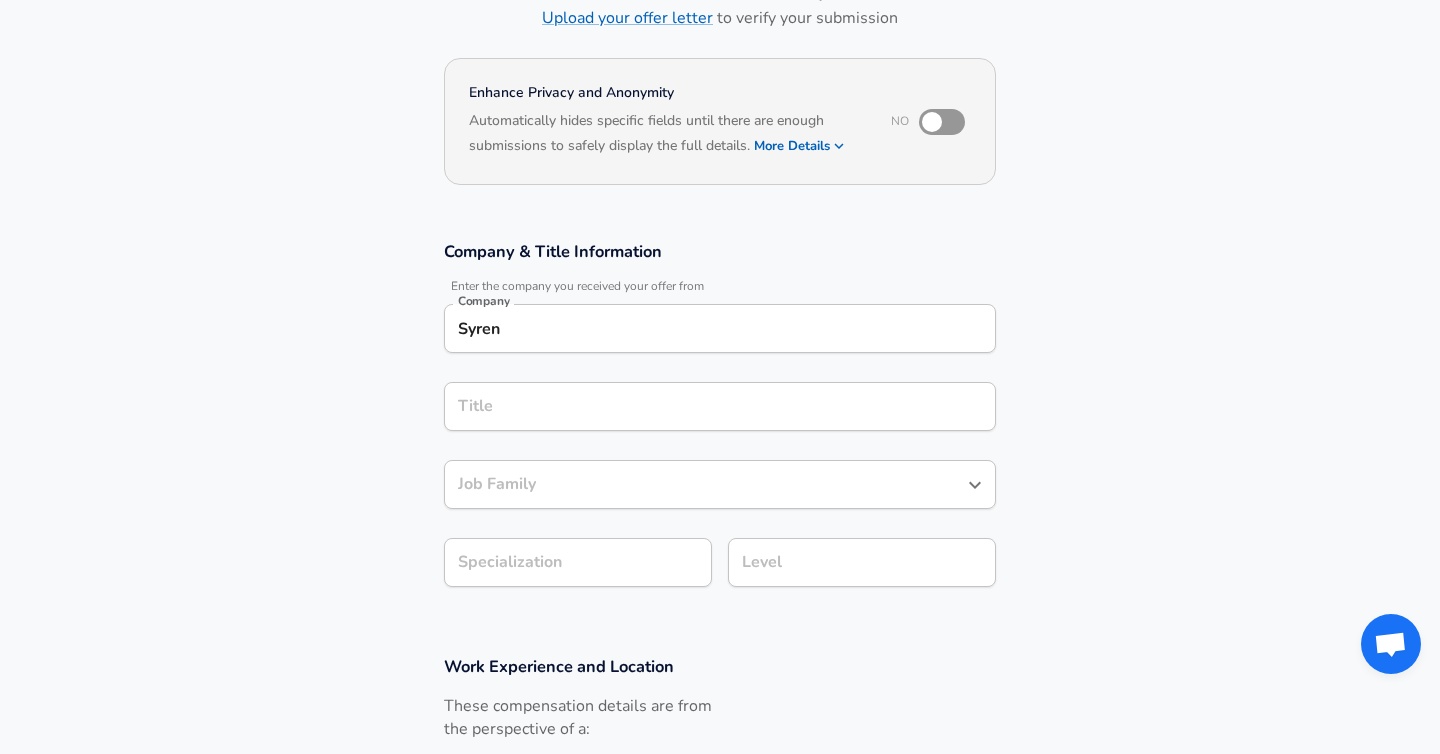 click on "Title" at bounding box center [720, 406] 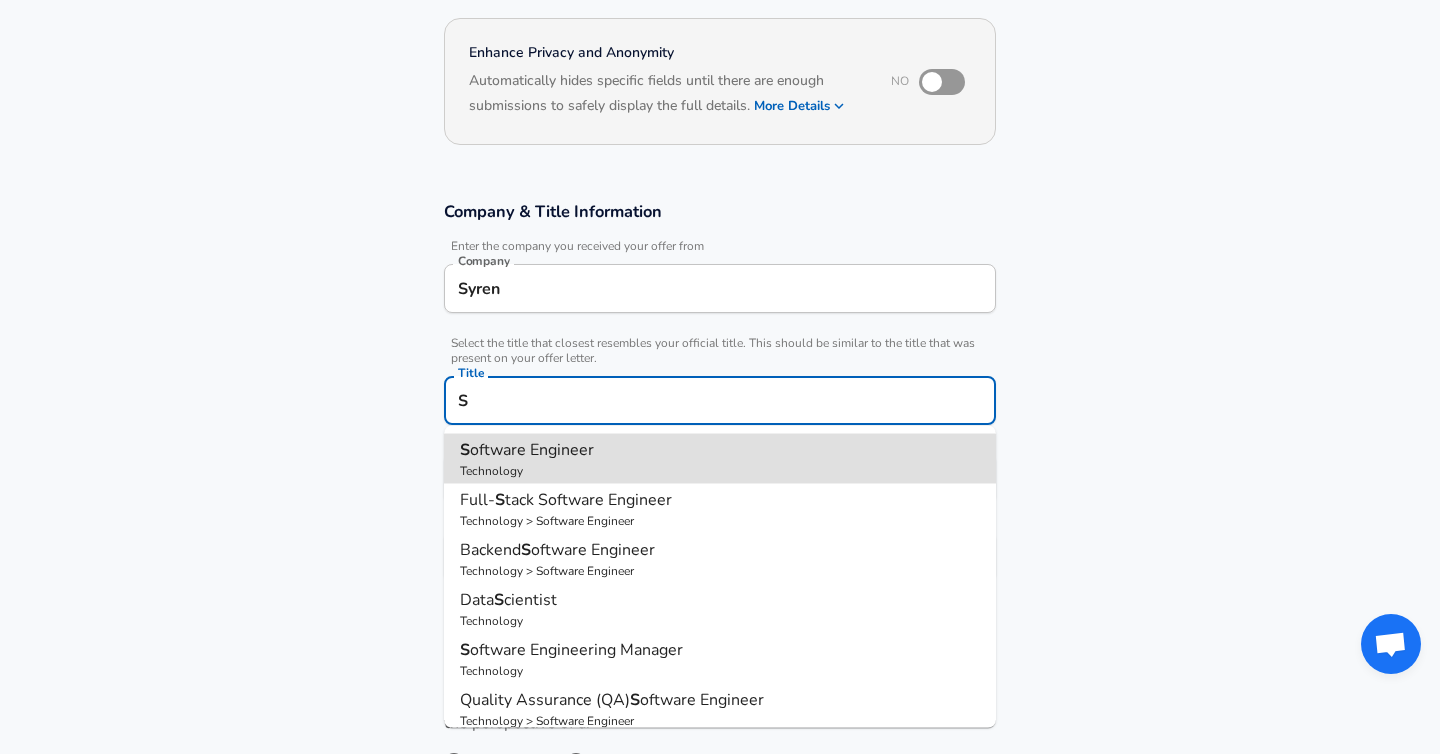type on "Software Engineer" 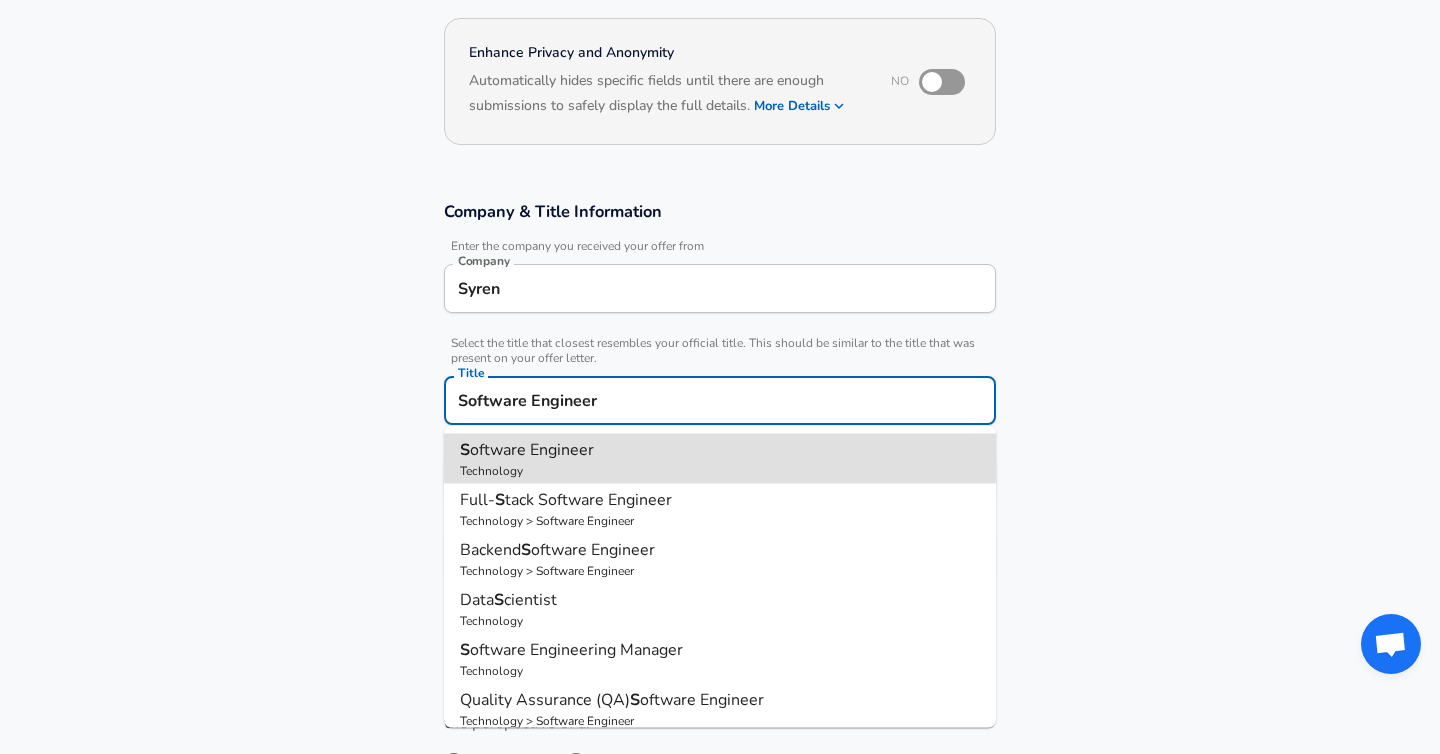 type on "Software Engineer" 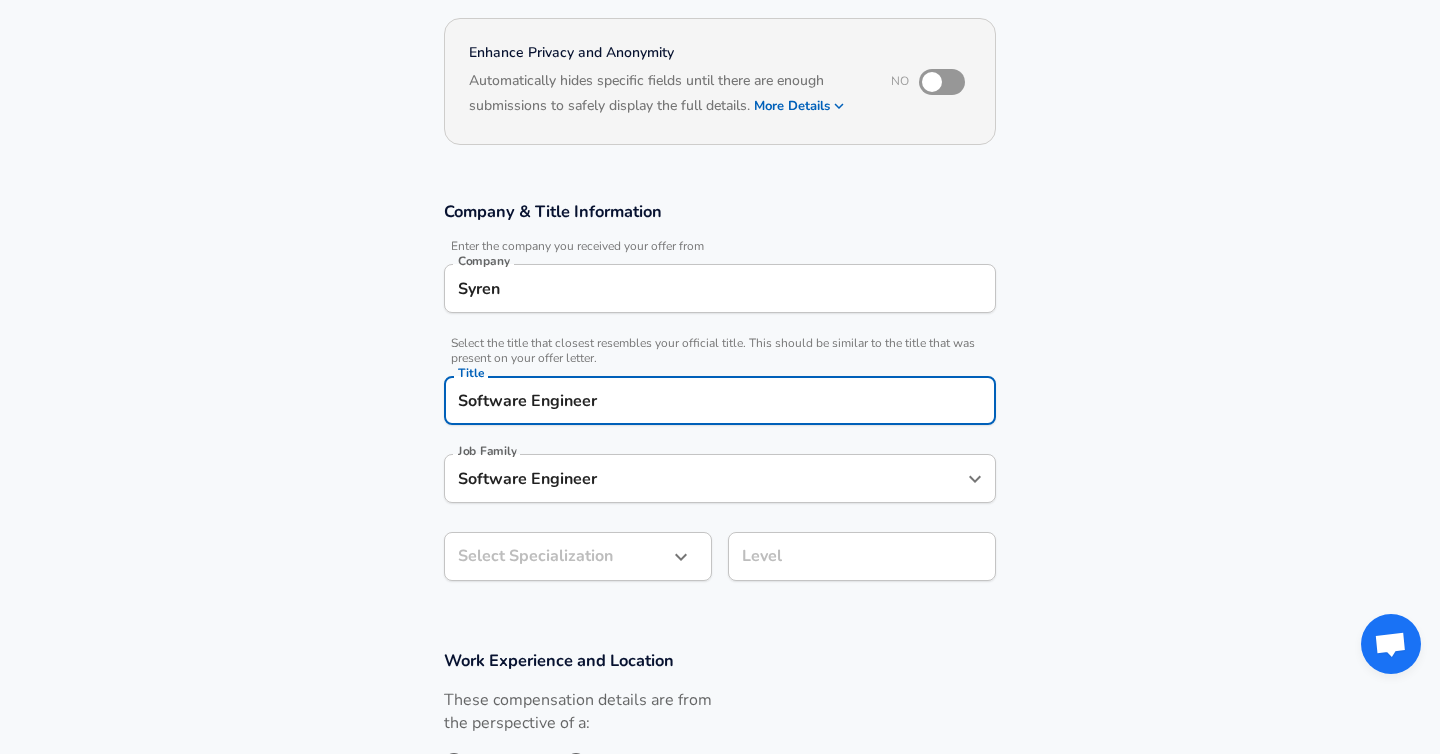 type on "Software Engineer" 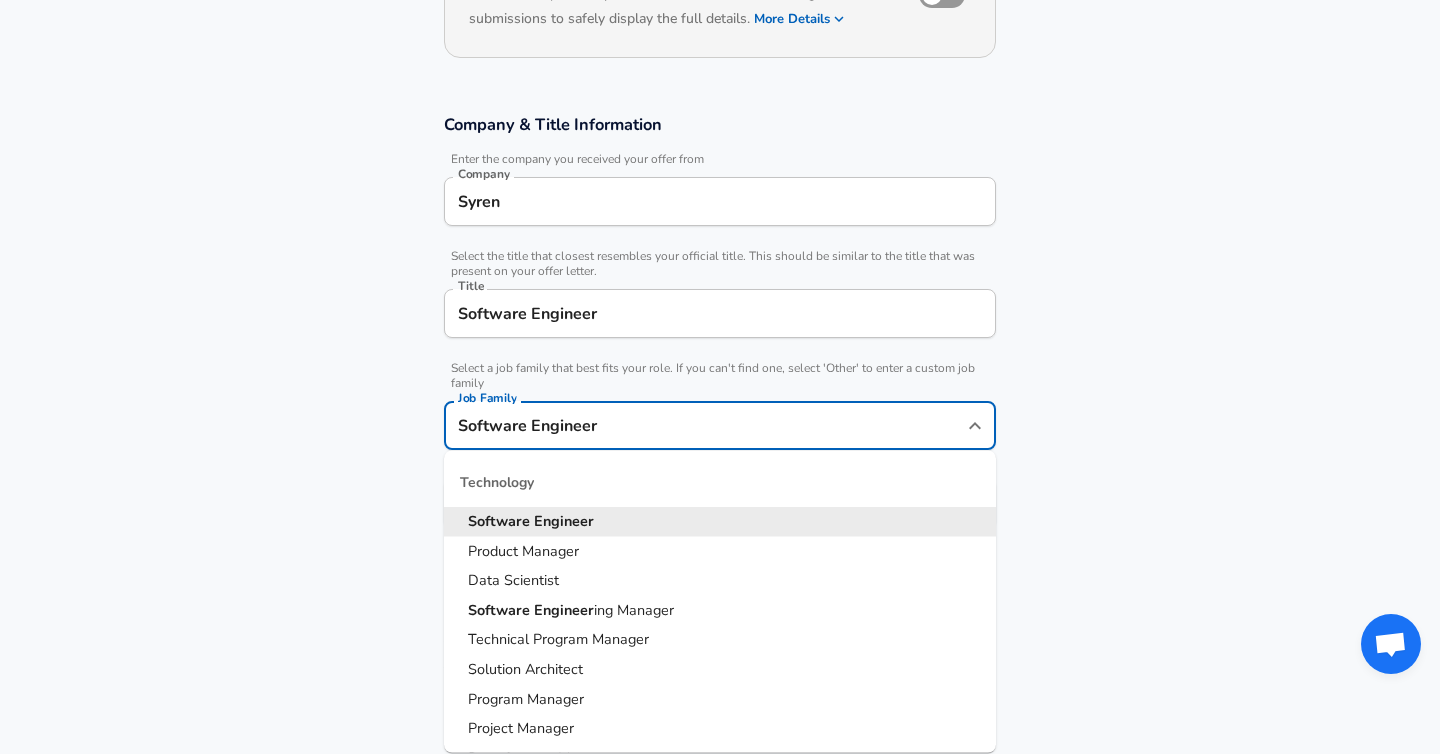 scroll, scrollTop: 295, scrollLeft: 0, axis: vertical 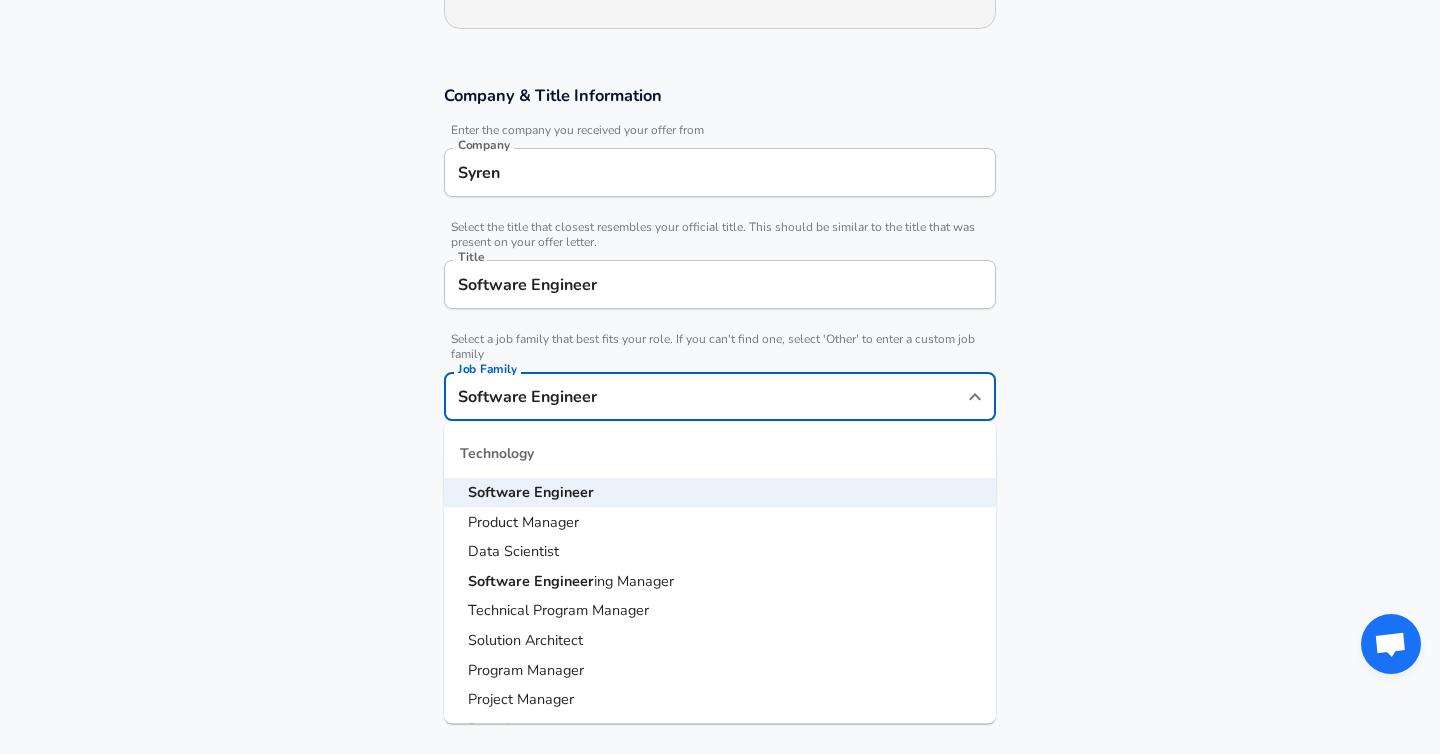 click on "Software Engineer" at bounding box center [705, 396] 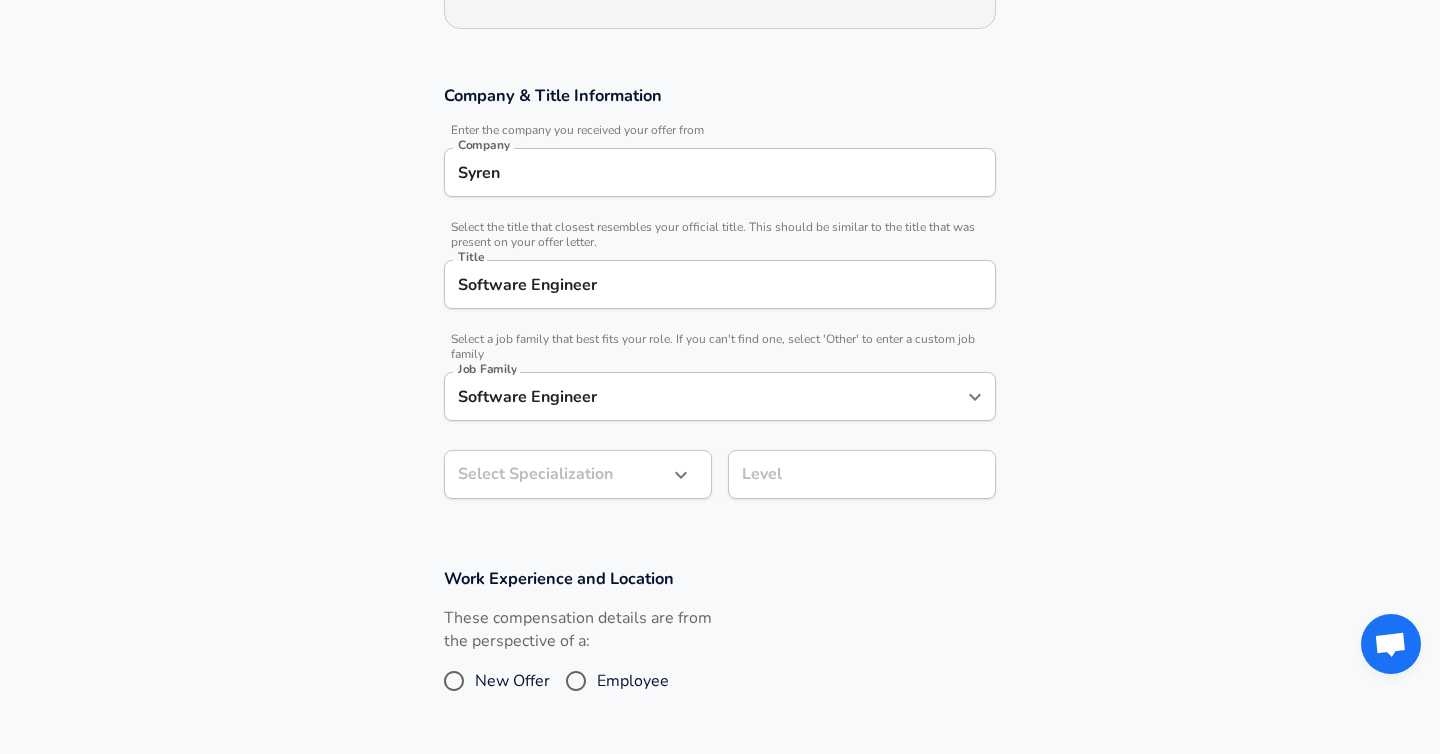 click on "Restart Add Your Salary Upload your offer letter   to verify your submission Enhance Privacy and Anonymity No Automatically hides specific fields until there are enough submissions to safely display the full details.   More Details Based on your submission and the data points that we have already collected, we will automatically hide and anonymize specific fields if there aren't enough data points to remain sufficiently anonymous. Company & Title Information   Enter the company you received your offer from Company Syren Company   Select the title that closest resembles your official title. This should be similar to the title that was present on your offer letter. Title Software Engineer Title   Select a job family that best fits your role. If you can't find one, select 'Other' to enter a custom job family Job Family Software Engineer Job Family Select Specialization ​ Select Specialization Level Level Work Experience and Location These compensation details are from the perspective of a: New Offer Employee" at bounding box center (720, 82) 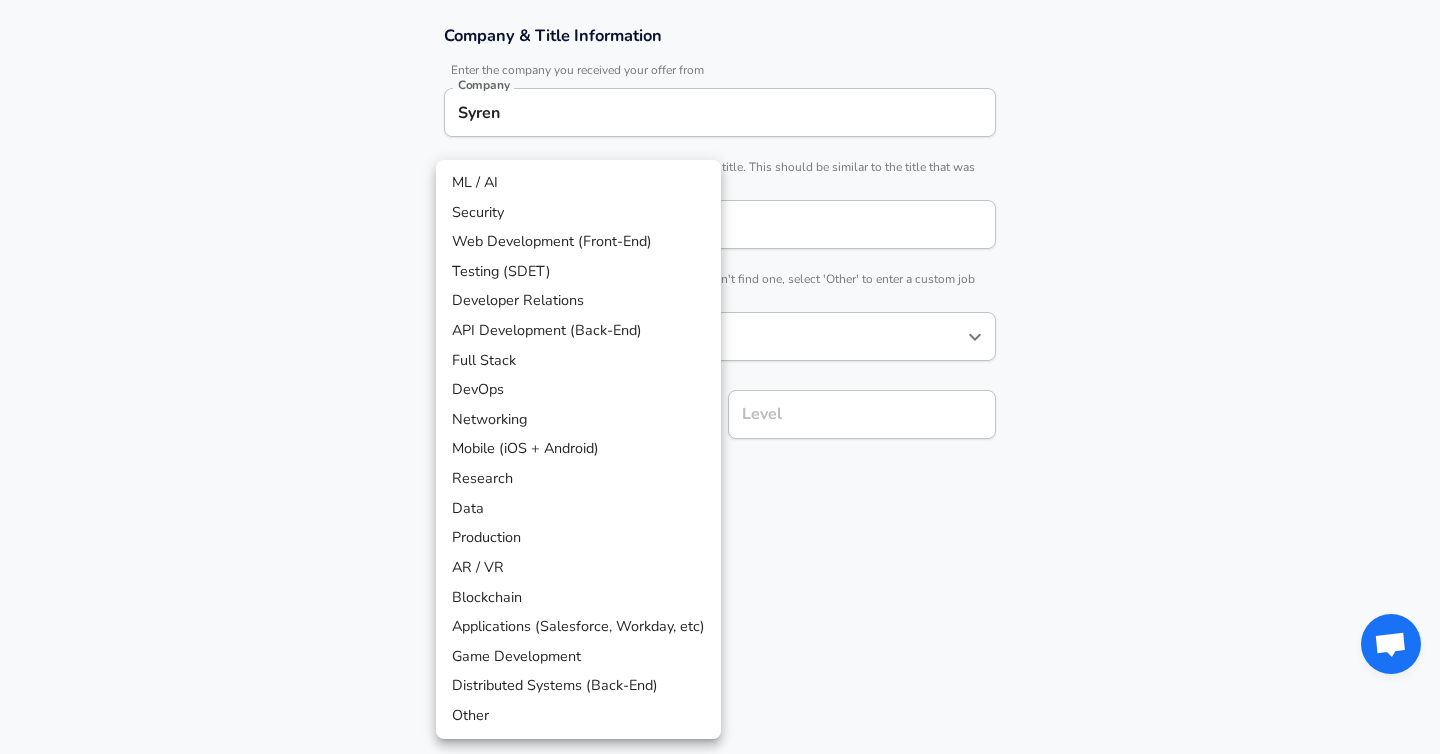 click on "Mobile (iOS + Android)" at bounding box center (578, 449) 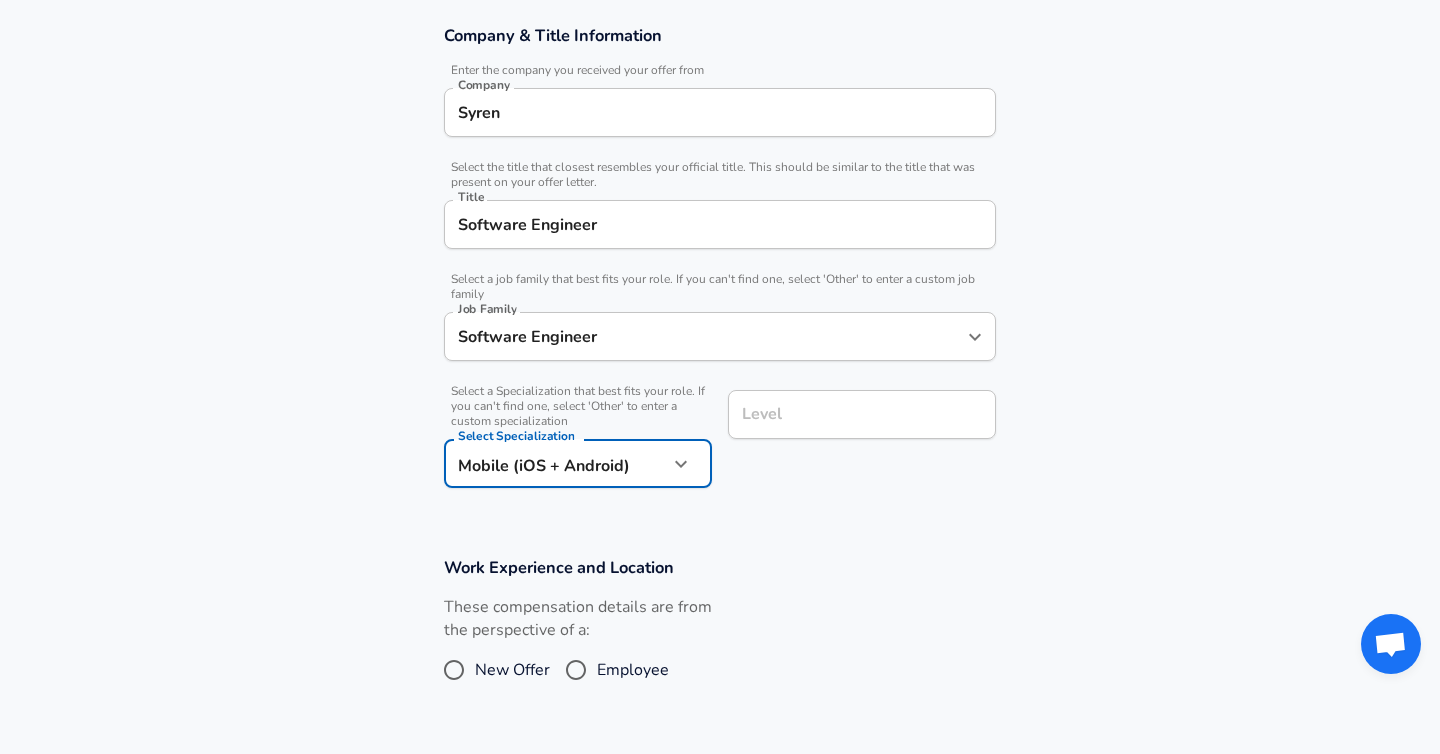 click on "Level Level" at bounding box center (862, 417) 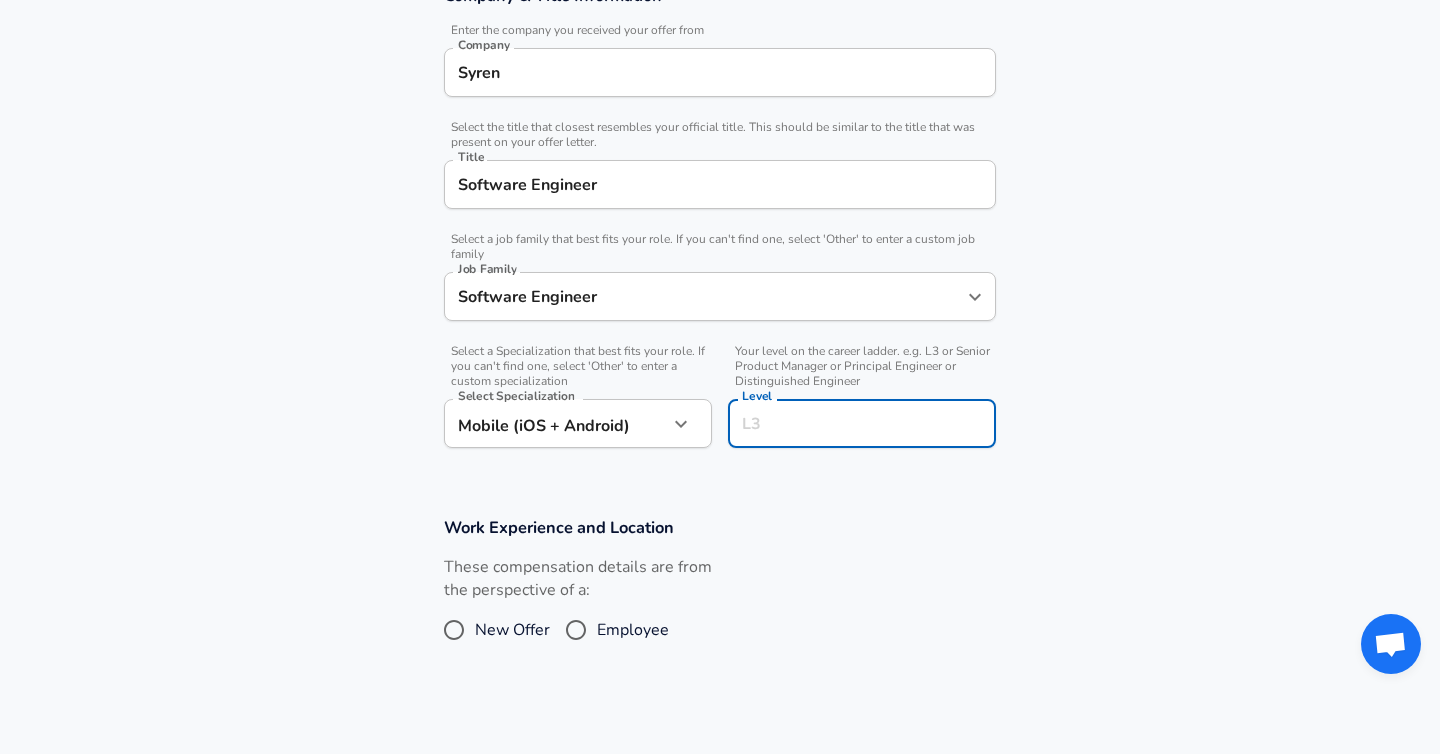 click on "Level" at bounding box center (862, 423) 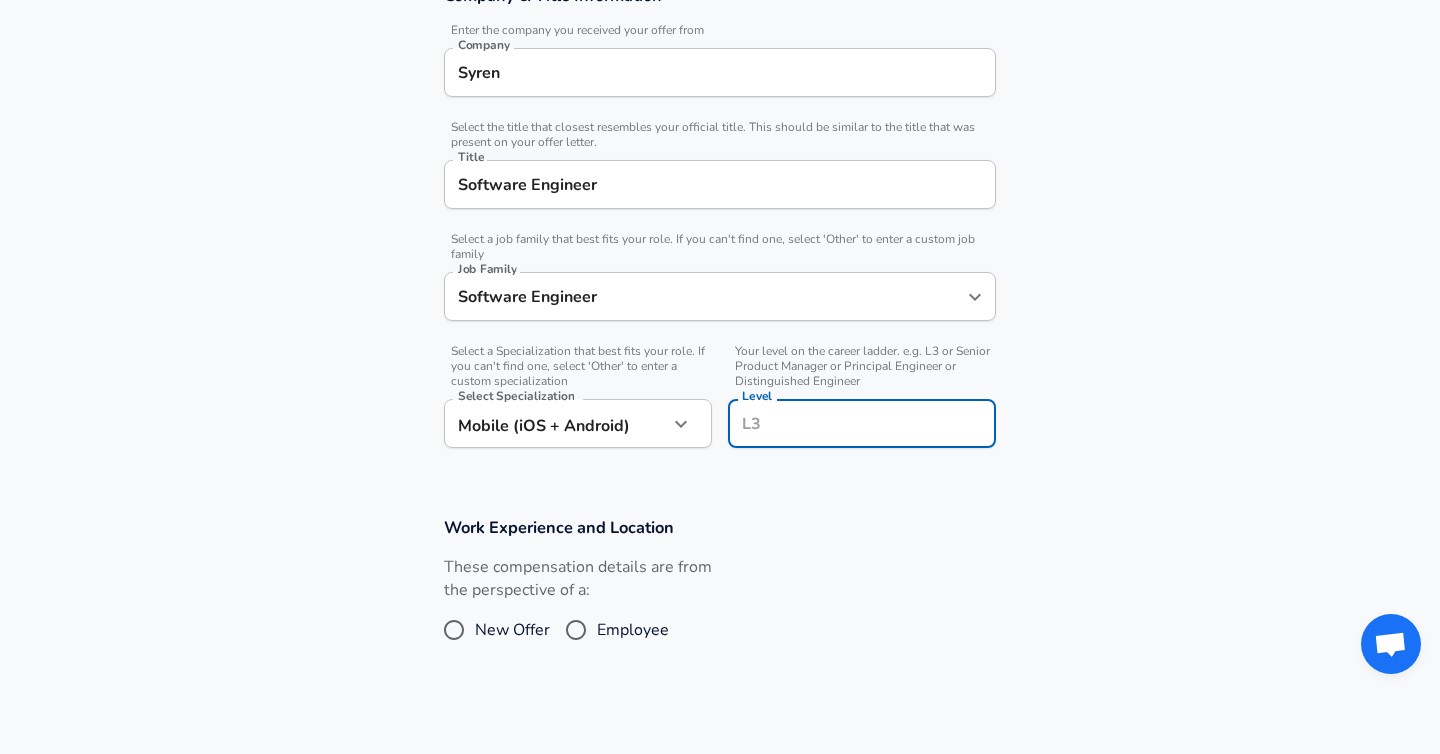 click on "Level" at bounding box center [862, 423] 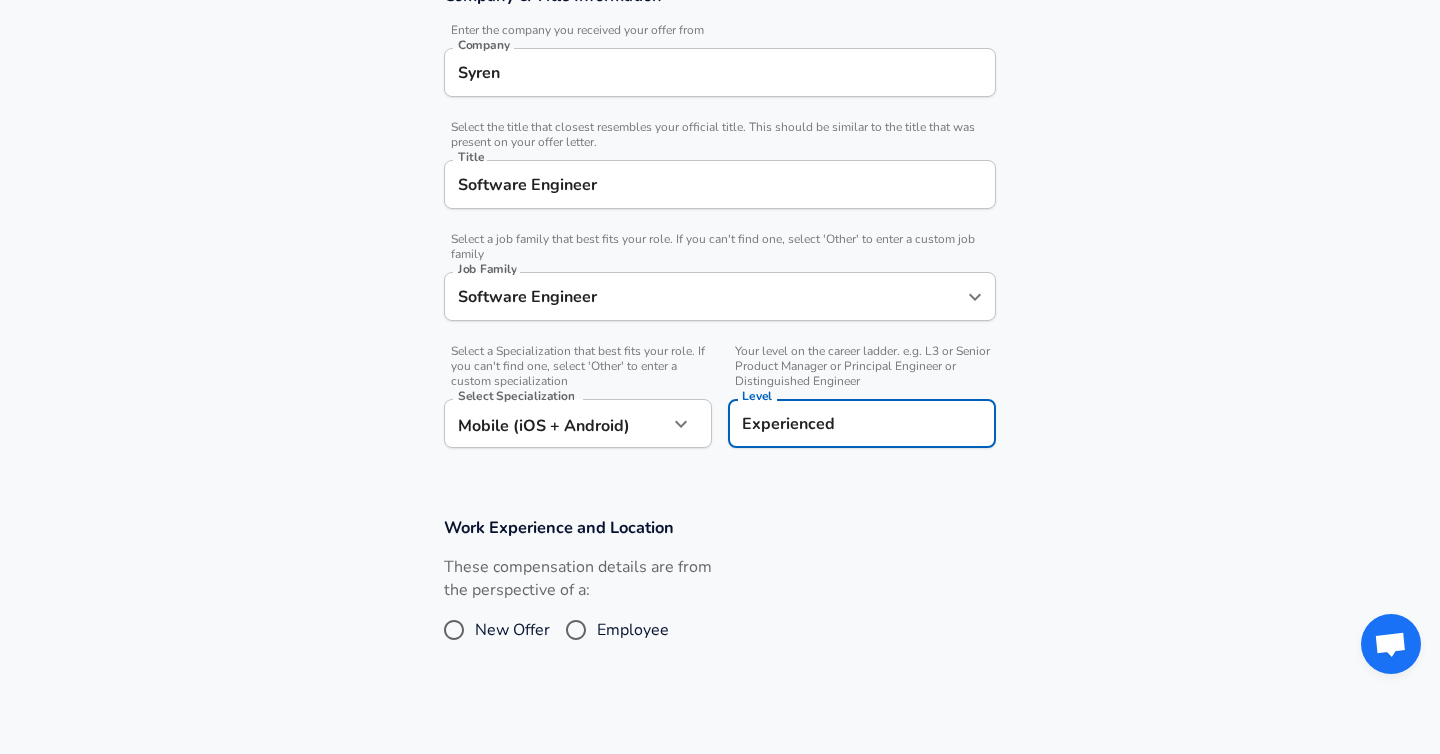type on "Experienced" 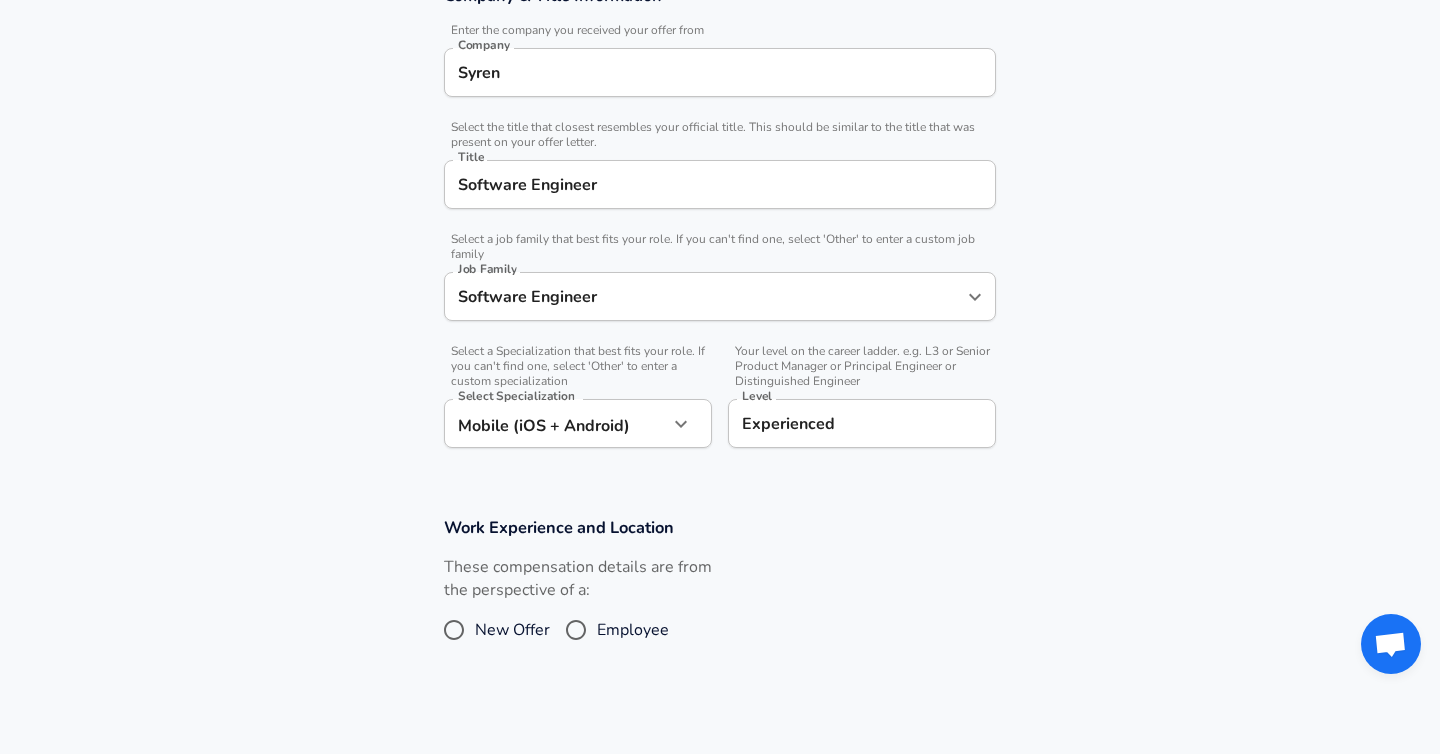 click on "Work Experience and Location These compensation details are from the perspective of a: New Offer Employee" at bounding box center (720, 593) 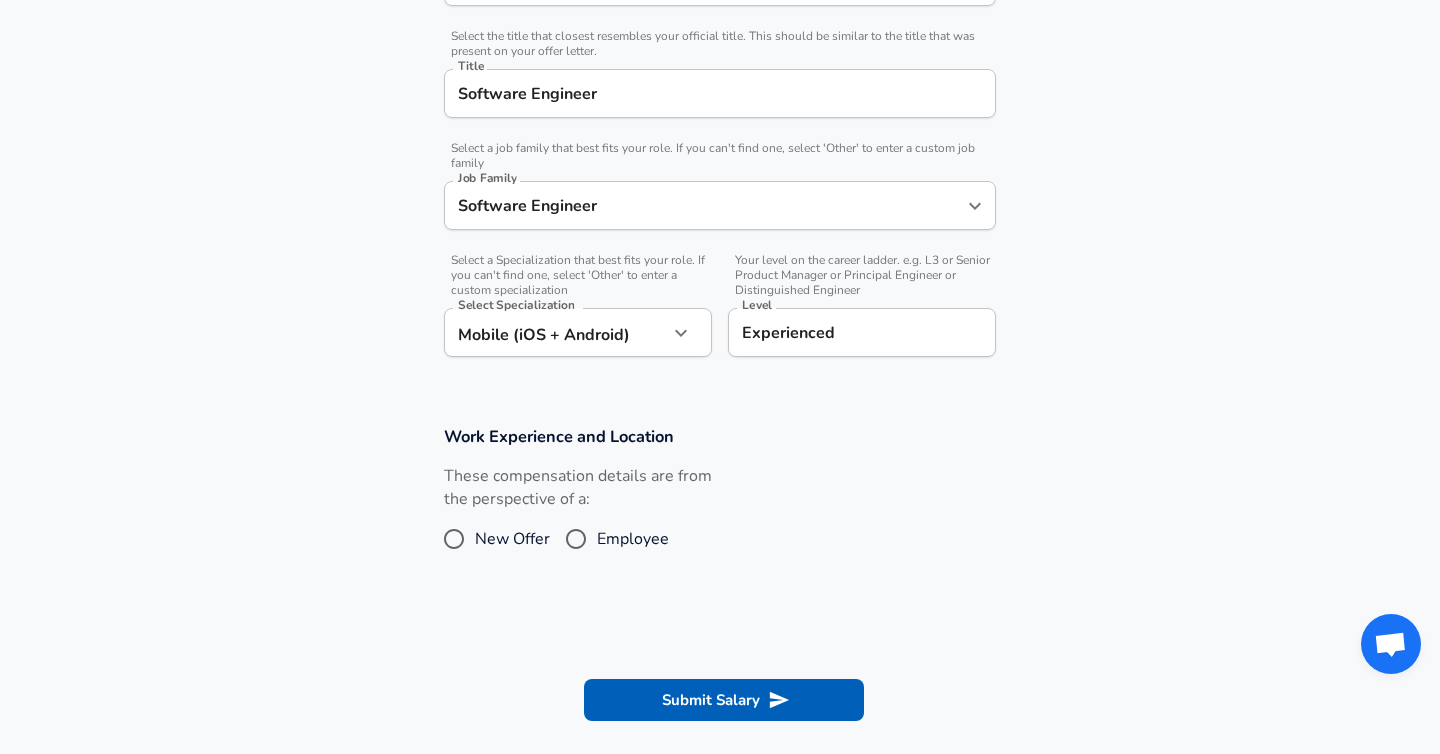 scroll, scrollTop: 490, scrollLeft: 0, axis: vertical 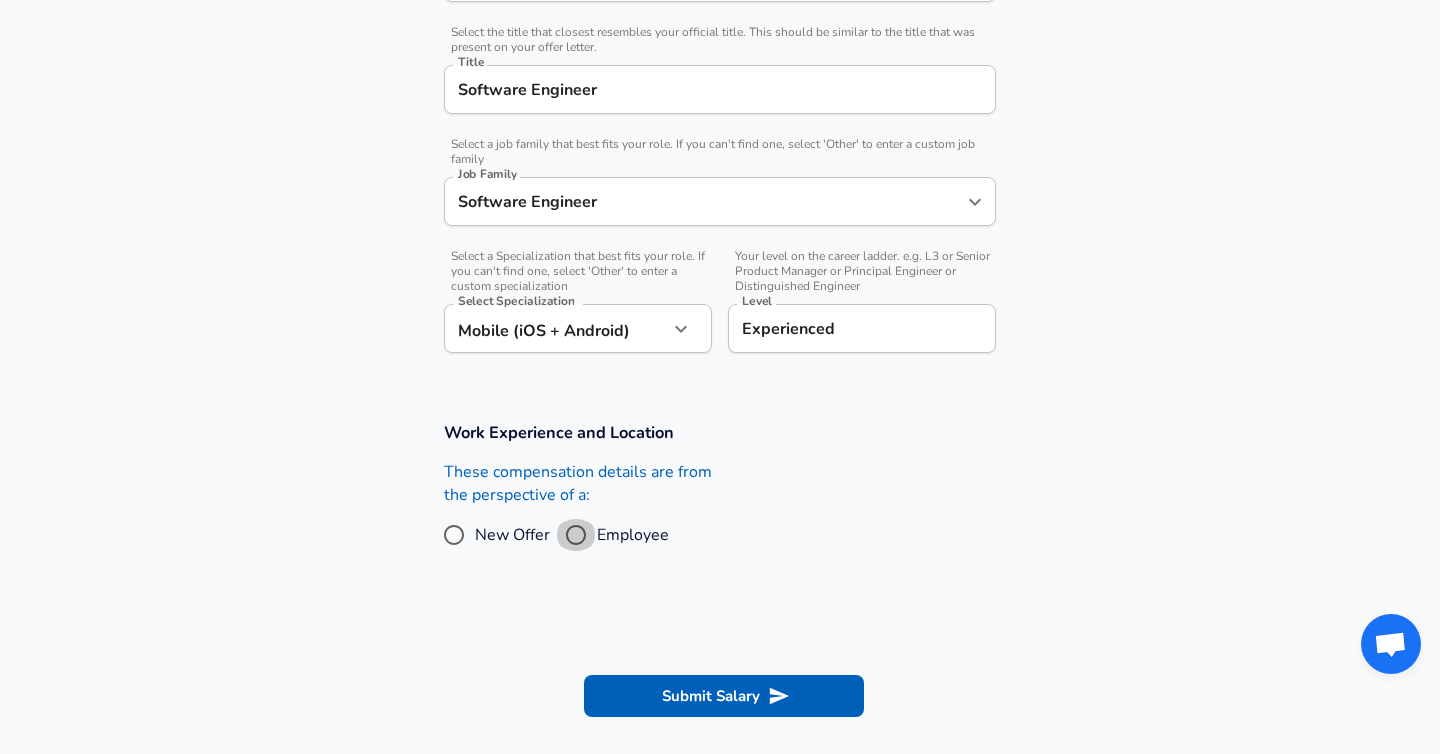 click on "Employee" at bounding box center [576, 535] 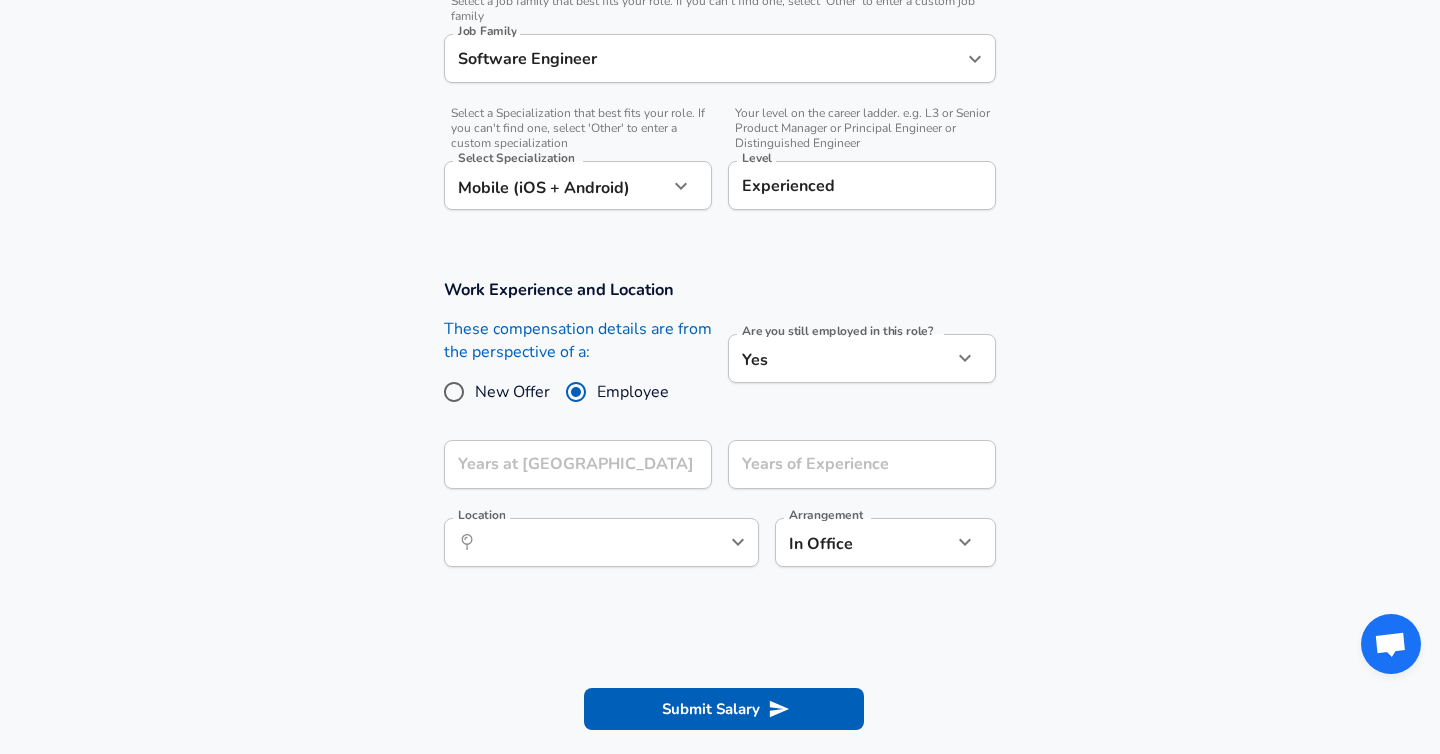 scroll, scrollTop: 650, scrollLeft: 0, axis: vertical 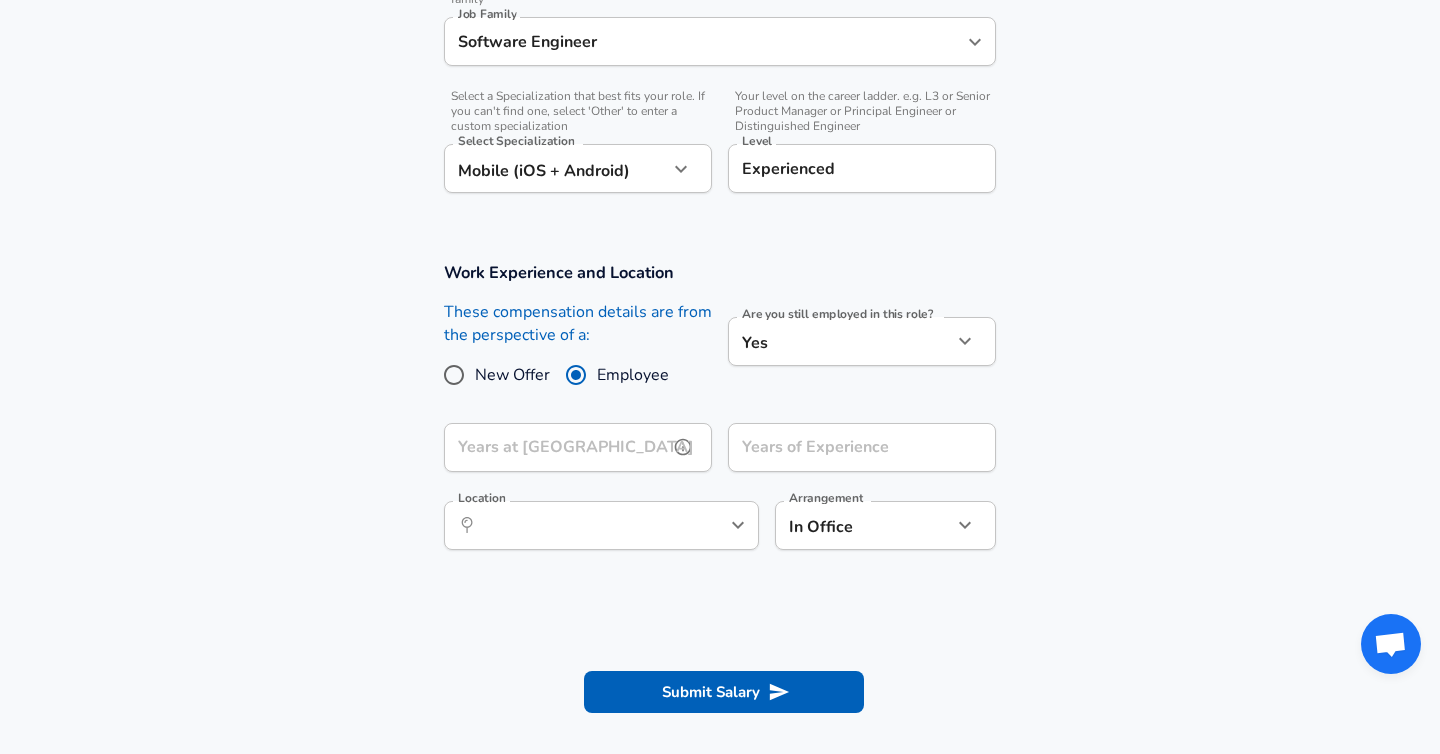 click on "Years at [GEOGRAPHIC_DATA]" at bounding box center (556, 447) 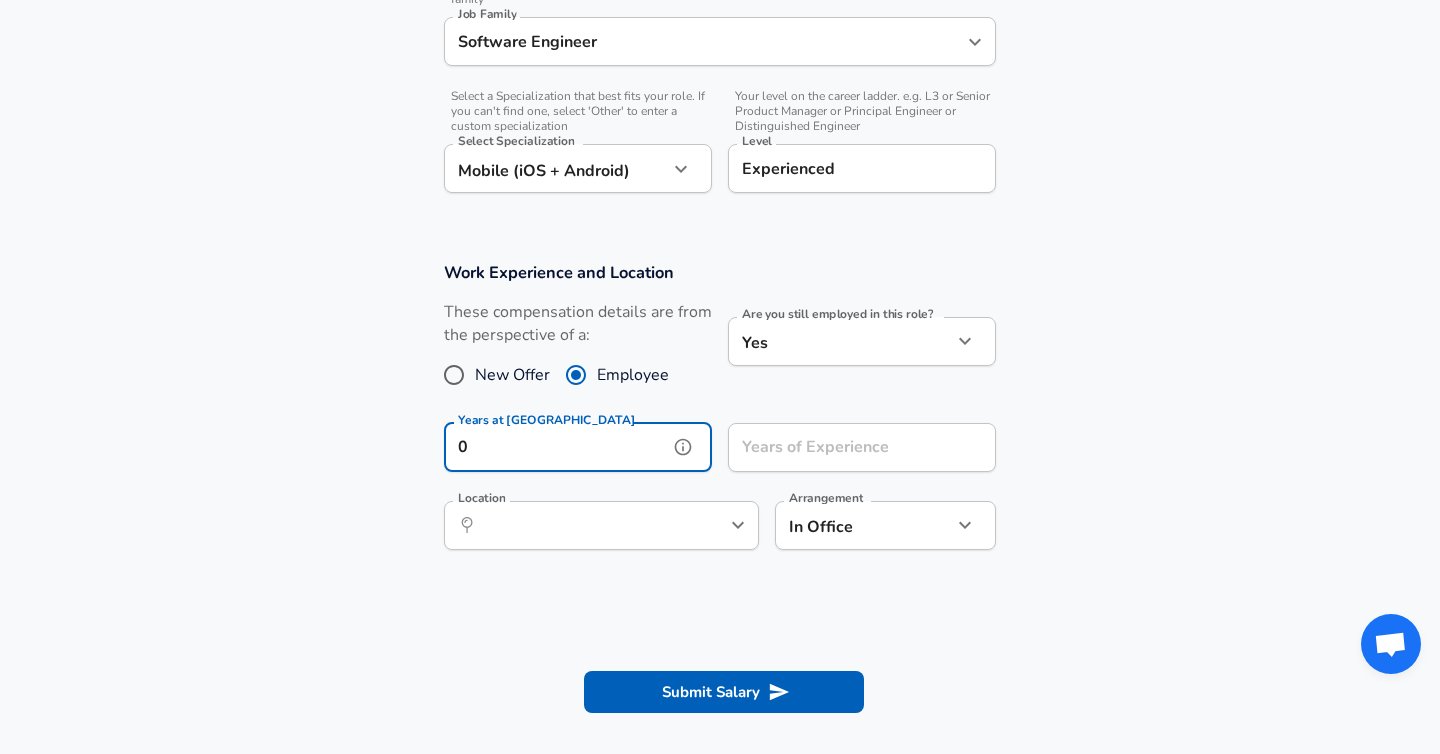 type on "0" 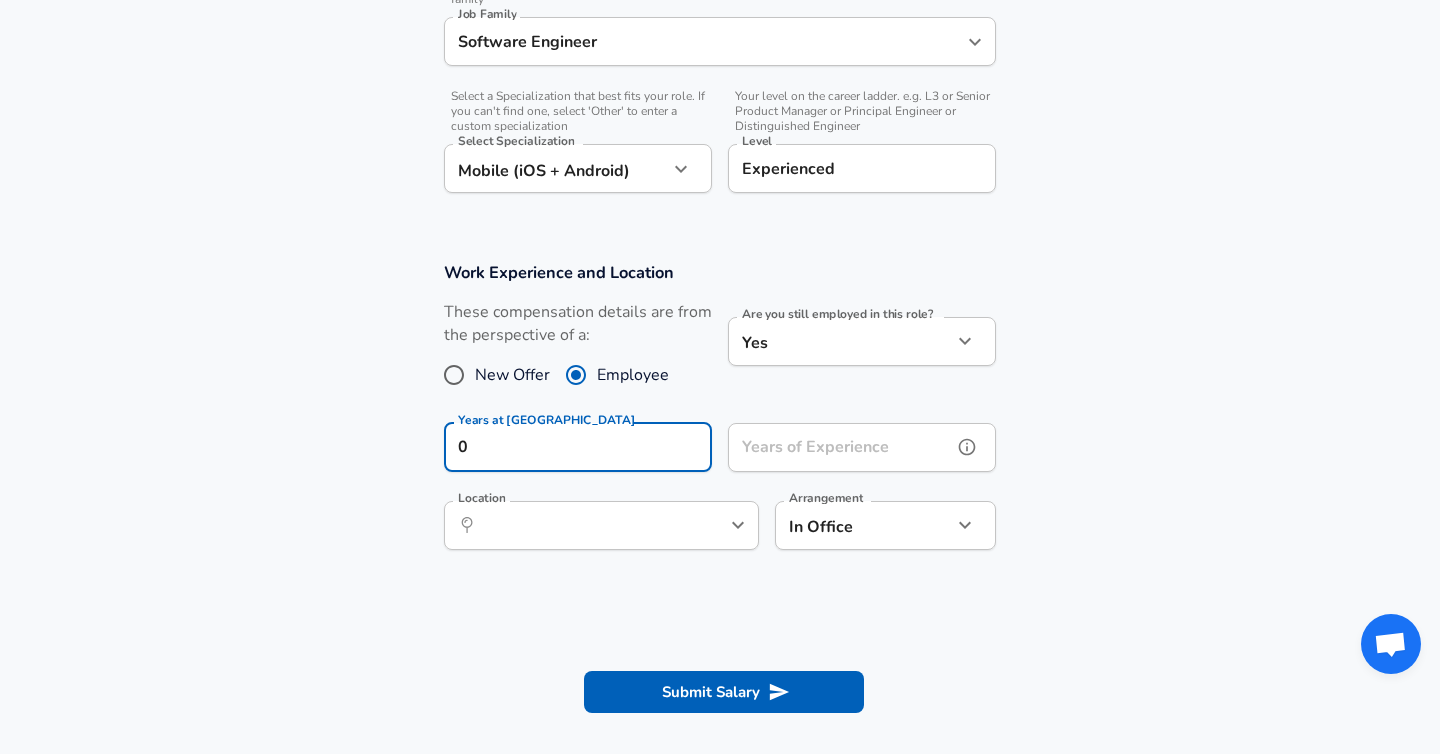 click on "Years of Experience" at bounding box center (840, 447) 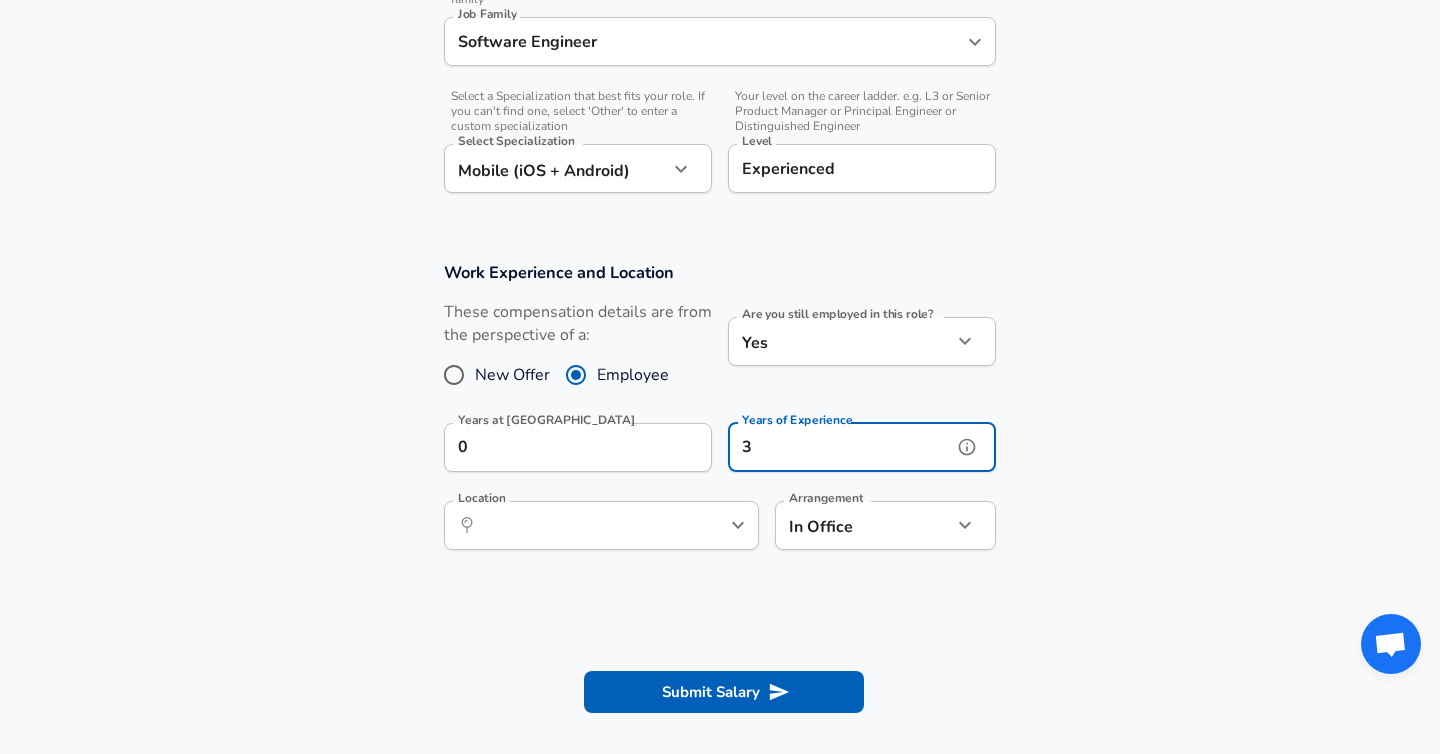 type on "3" 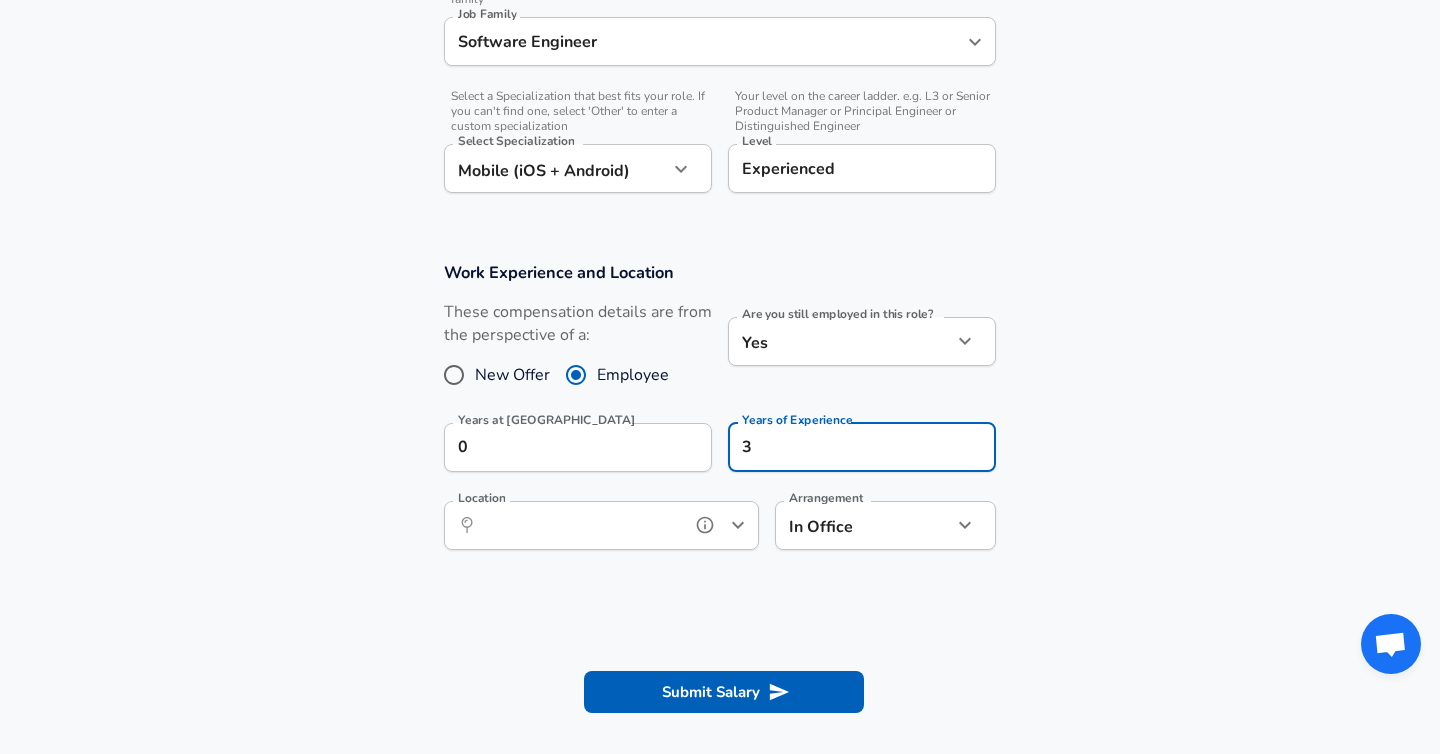 click on "Location" at bounding box center (579, 525) 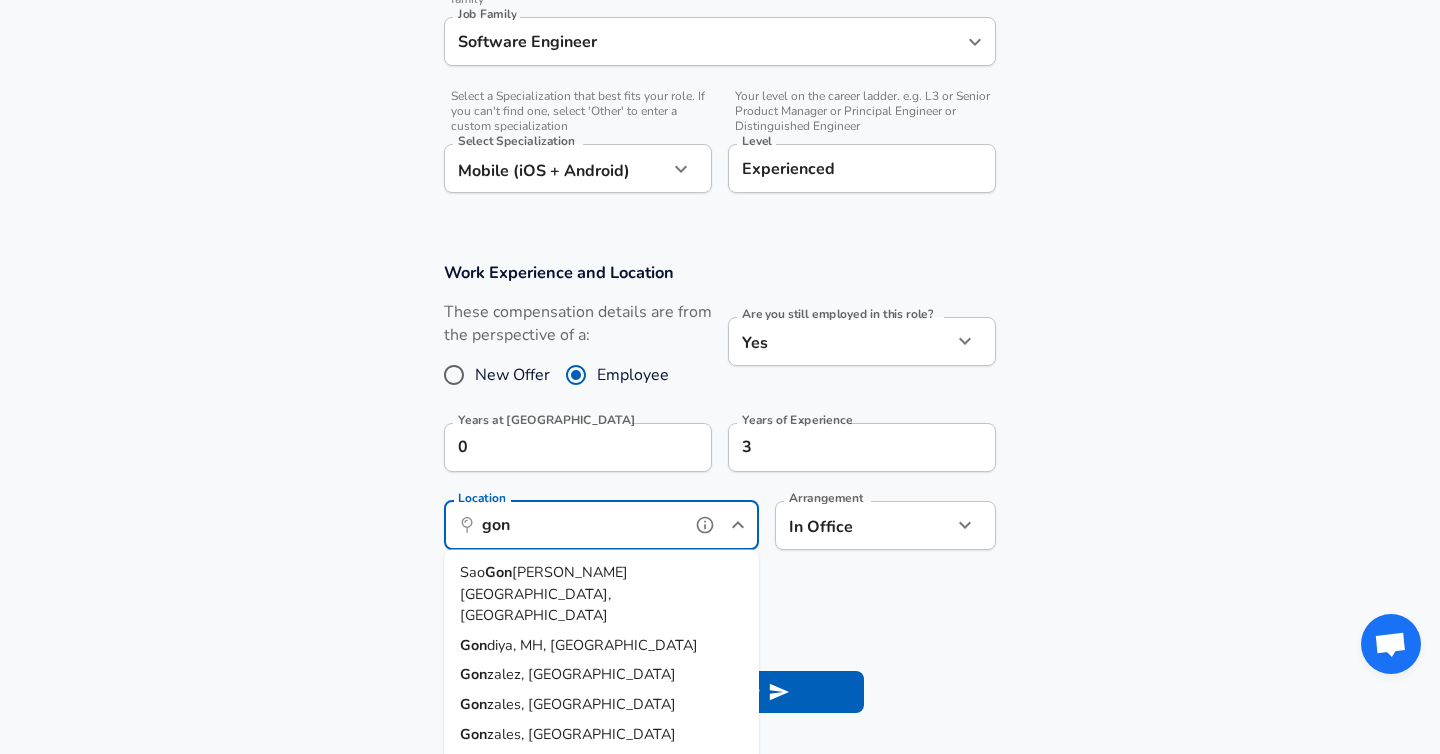 type on "gon" 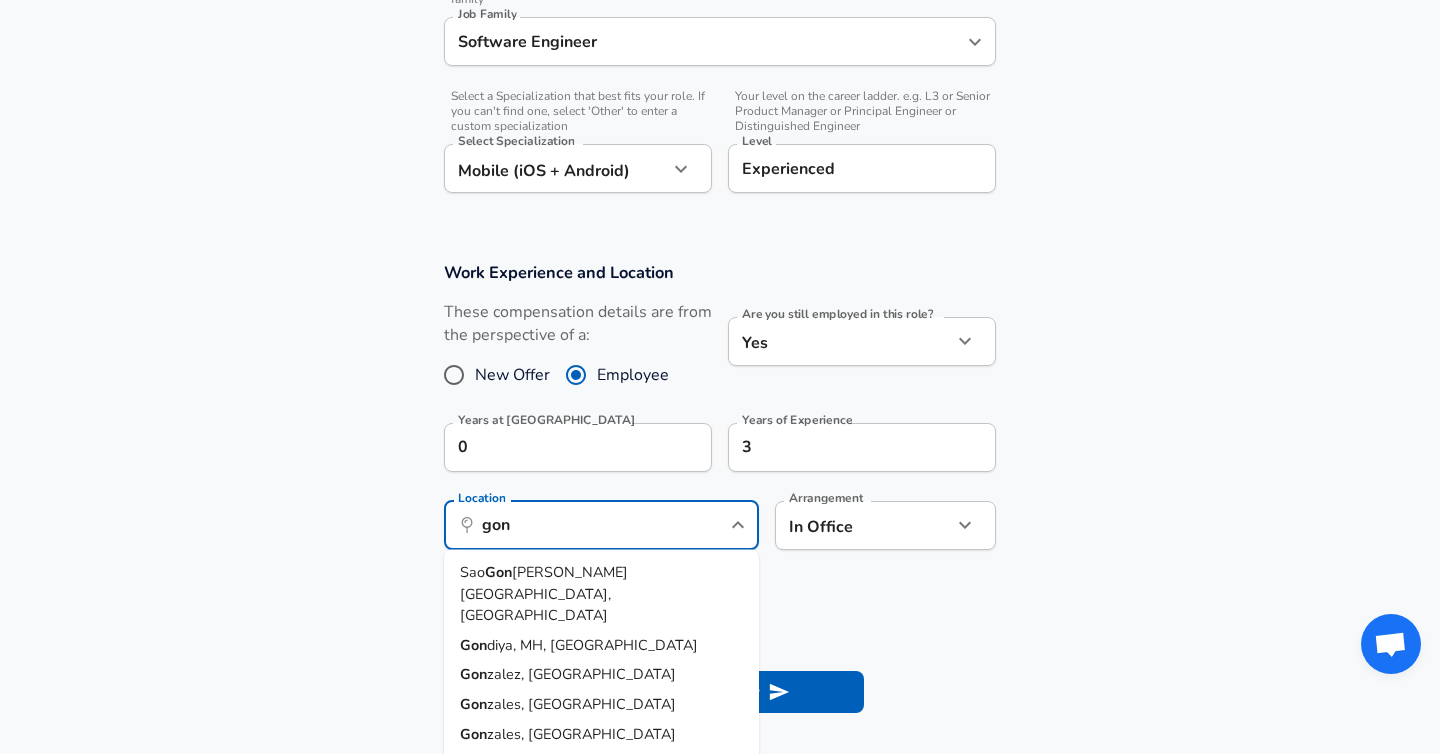type 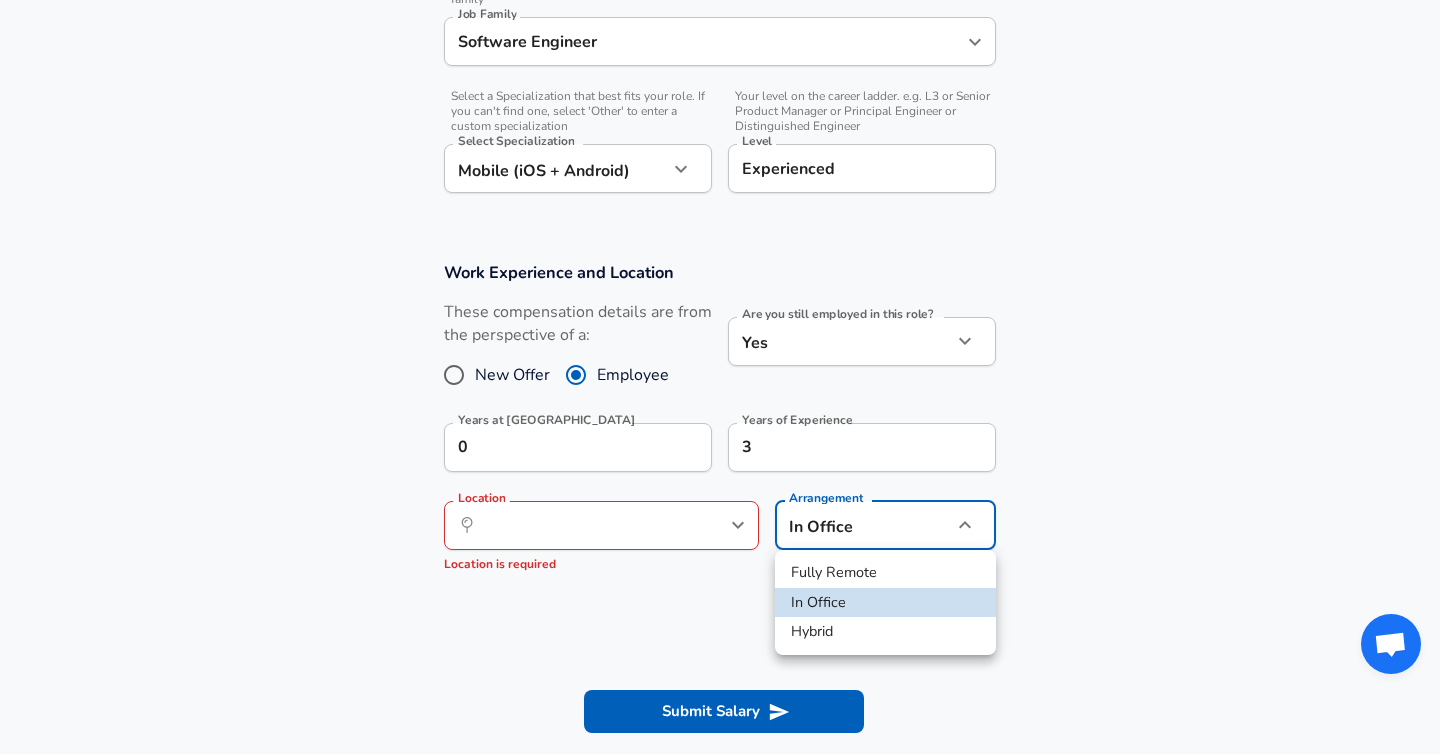 click on "Restart Add Your Salary Upload your offer letter   to verify your submission Enhance Privacy and Anonymity No Automatically hides specific fields until there are enough submissions to safely display the full details.   More Details Based on your submission and the data points that we have already collected, we will automatically hide and anonymize specific fields if there aren't enough data points to remain sufficiently anonymous. Company & Title Information   Enter the company you received your offer from Company Syren Company   Select the title that closest resembles your official title. This should be similar to the title that was present on your offer letter. Title Software Engineer Title   Select a job family that best fits your role. If you can't find one, select 'Other' to enter a custom job family Job Family Software Engineer Job Family   Select a Specialization that best fits your role. If you can't find one, select 'Other' to enter a custom specialization Select Specialization Mobile (iOS + Android)" at bounding box center [720, -273] 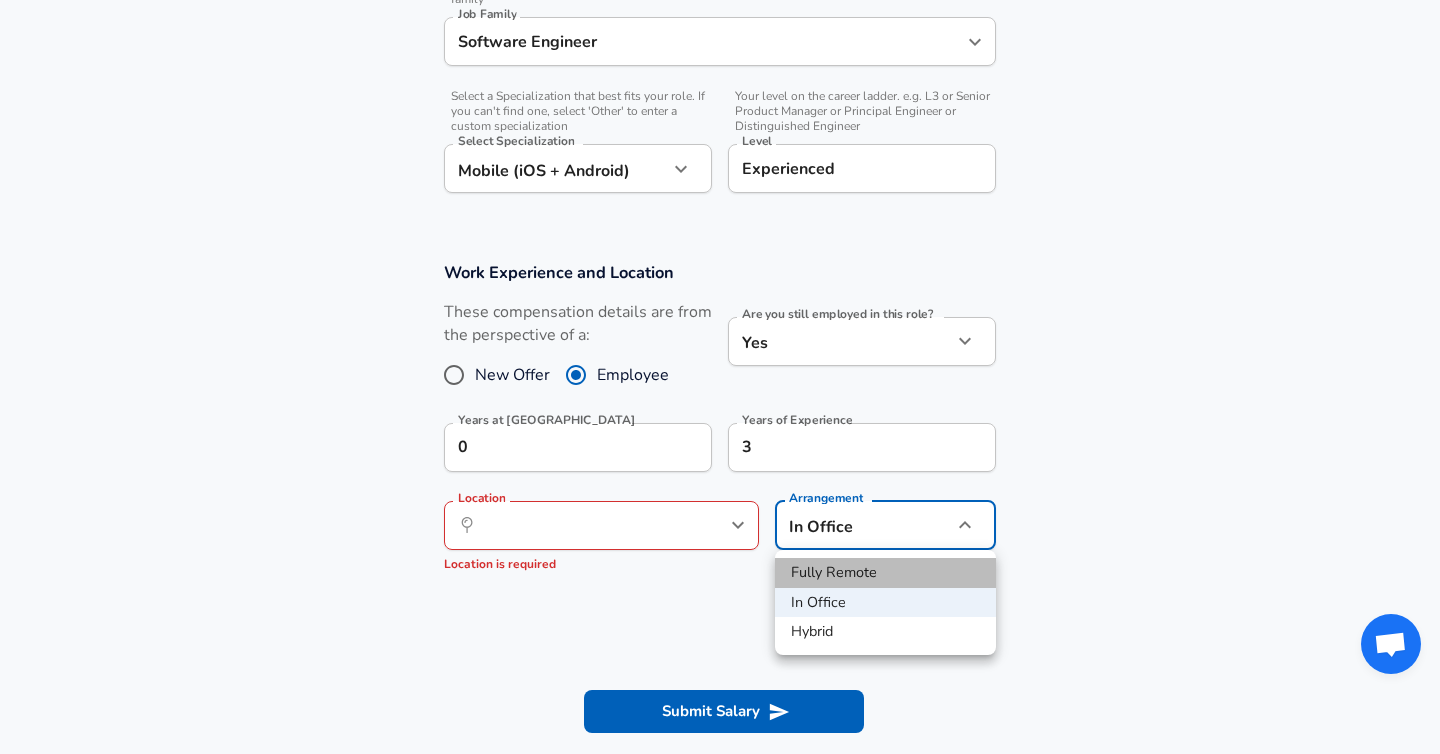 click on "Fully Remote" at bounding box center (885, 573) 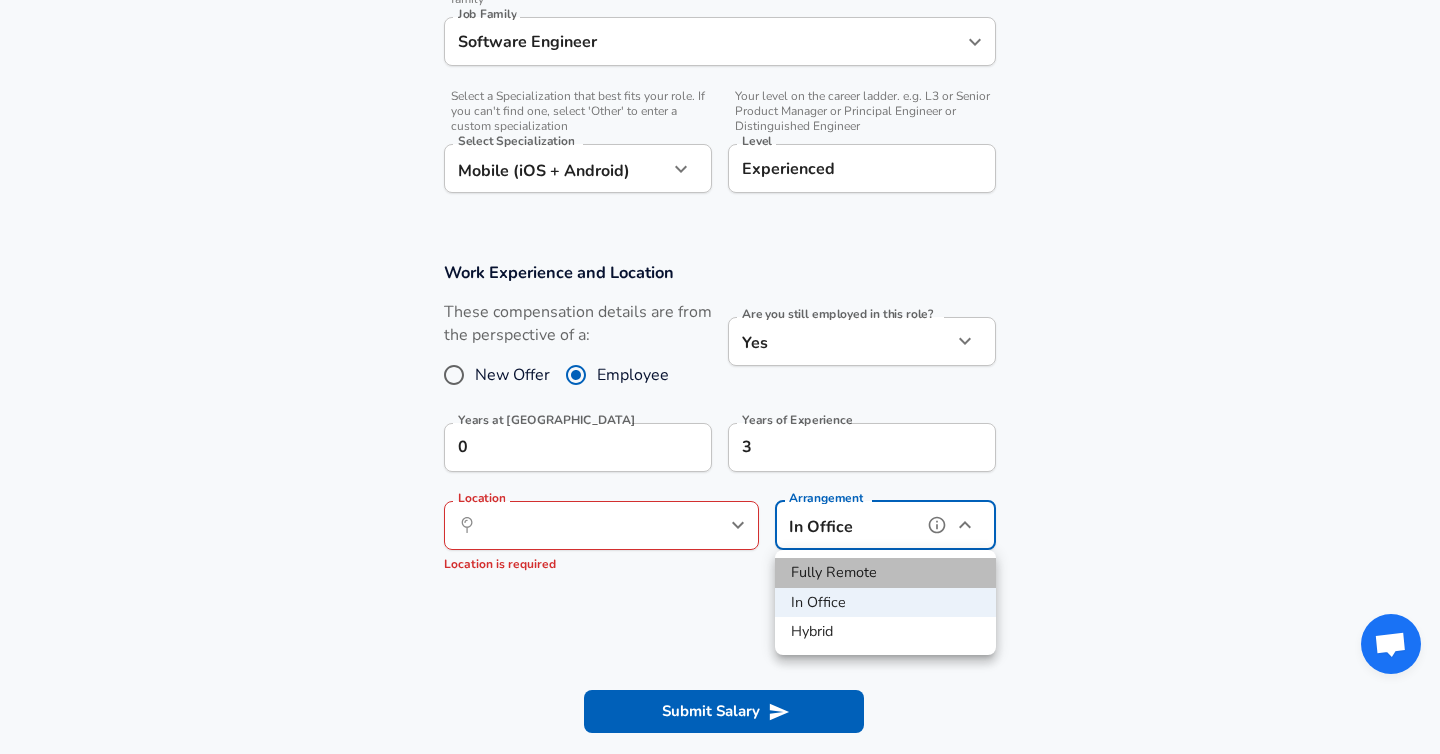 type on "remote" 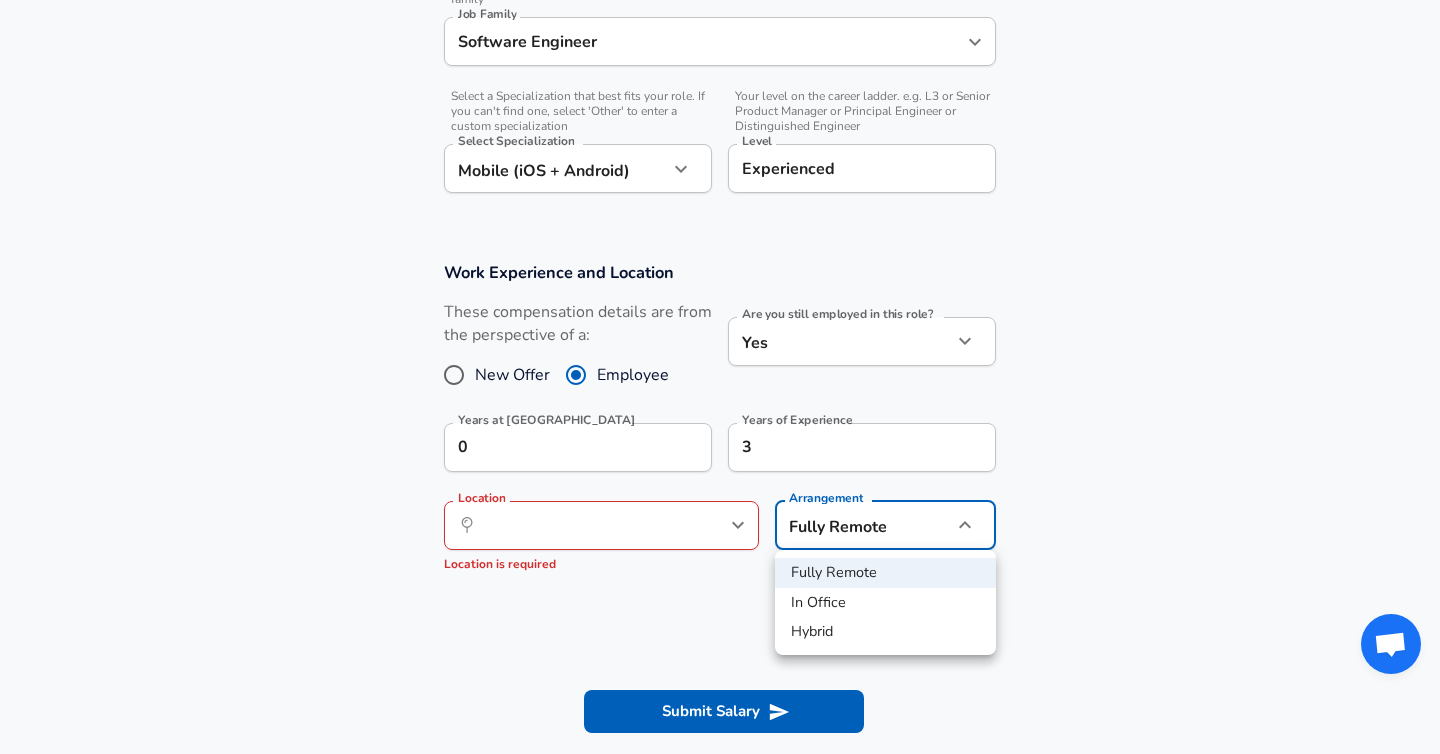click on "Restart Add Your Salary Upload your offer letter   to verify your submission Enhance Privacy and Anonymity No Automatically hides specific fields until there are enough submissions to safely display the full details.   More Details Based on your submission and the data points that we have already collected, we will automatically hide and anonymize specific fields if there aren't enough data points to remain sufficiently anonymous. Company & Title Information   Enter the company you received your offer from Company Syren Company   Select the title that closest resembles your official title. This should be similar to the title that was present on your offer letter. Title Software Engineer Title   Select a job family that best fits your role. If you can't find one, select 'Other' to enter a custom job family Job Family Software Engineer Job Family   Select a Specialization that best fits your role. If you can't find one, select 'Other' to enter a custom specialization Select Specialization Mobile (iOS + Android)" at bounding box center [720, -273] 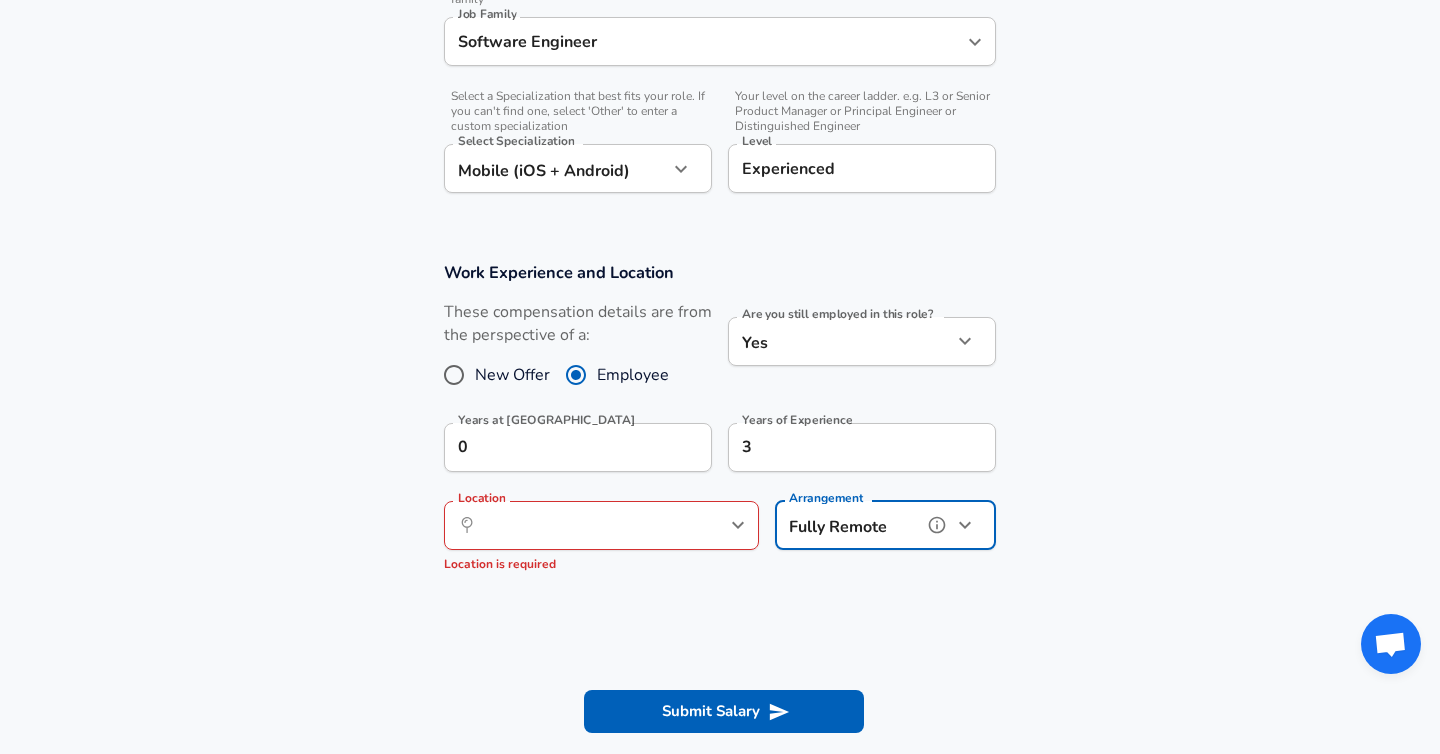 click 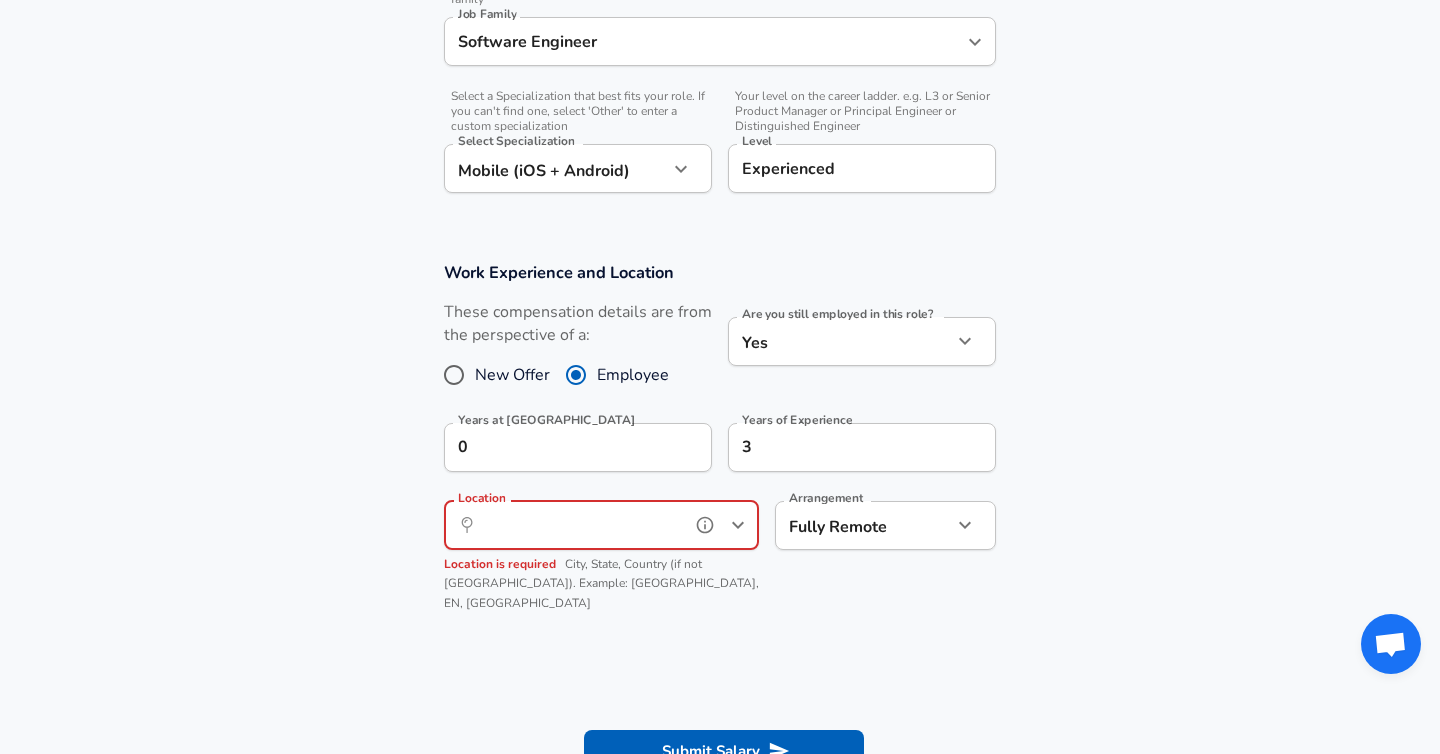 click on "Location" at bounding box center (579, 525) 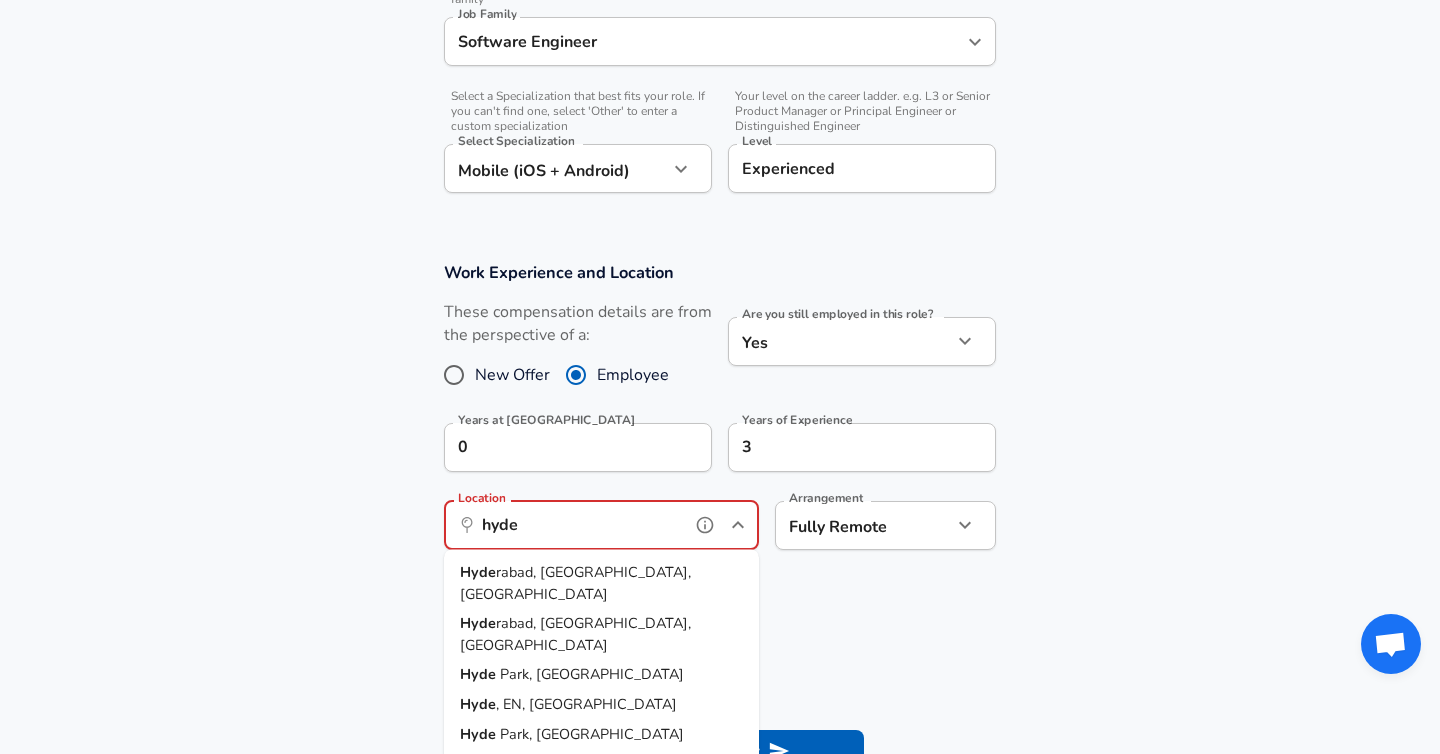 click on "[PERSON_NAME], [GEOGRAPHIC_DATA], [GEOGRAPHIC_DATA]" at bounding box center (601, 583) 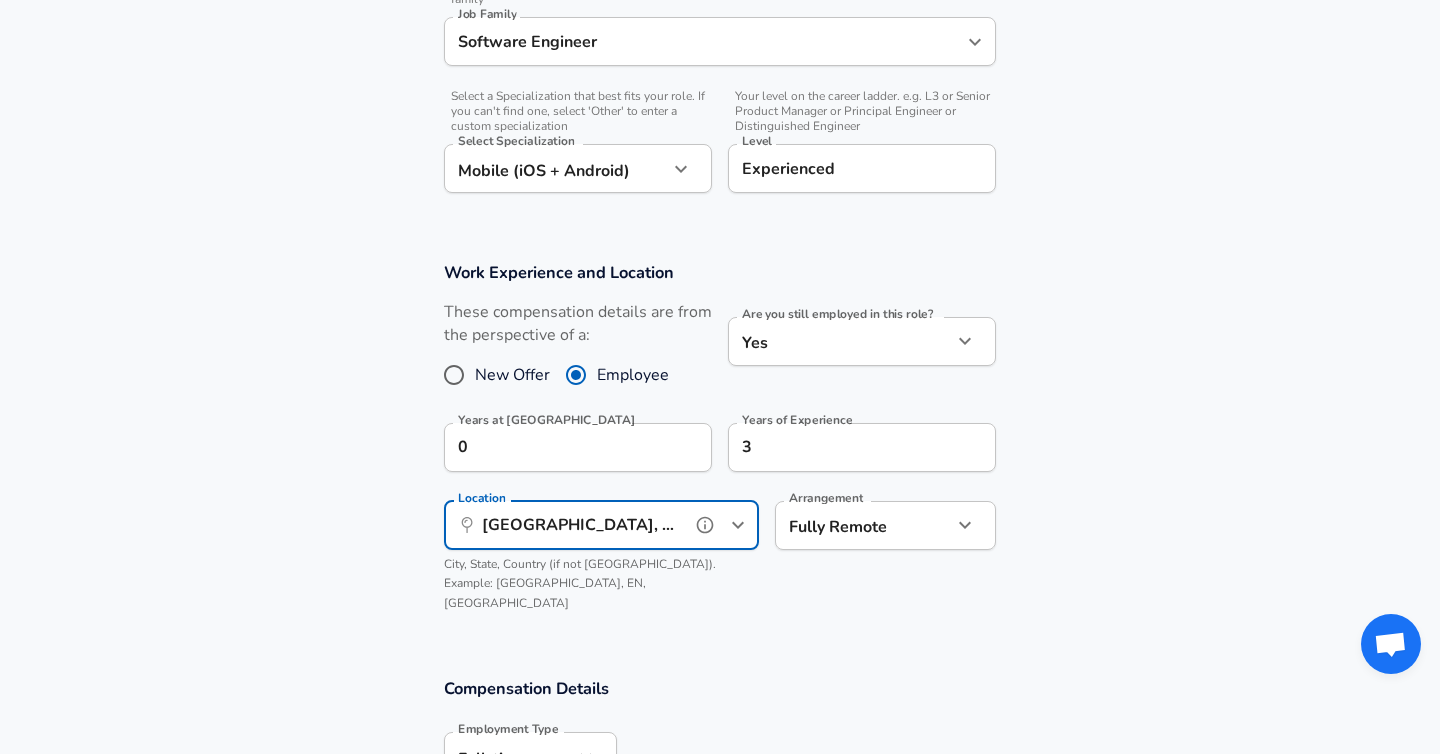 click on "City, State, Country (if not [GEOGRAPHIC_DATA]). Example: [GEOGRAPHIC_DATA], EN, [GEOGRAPHIC_DATA]" at bounding box center [580, 584] 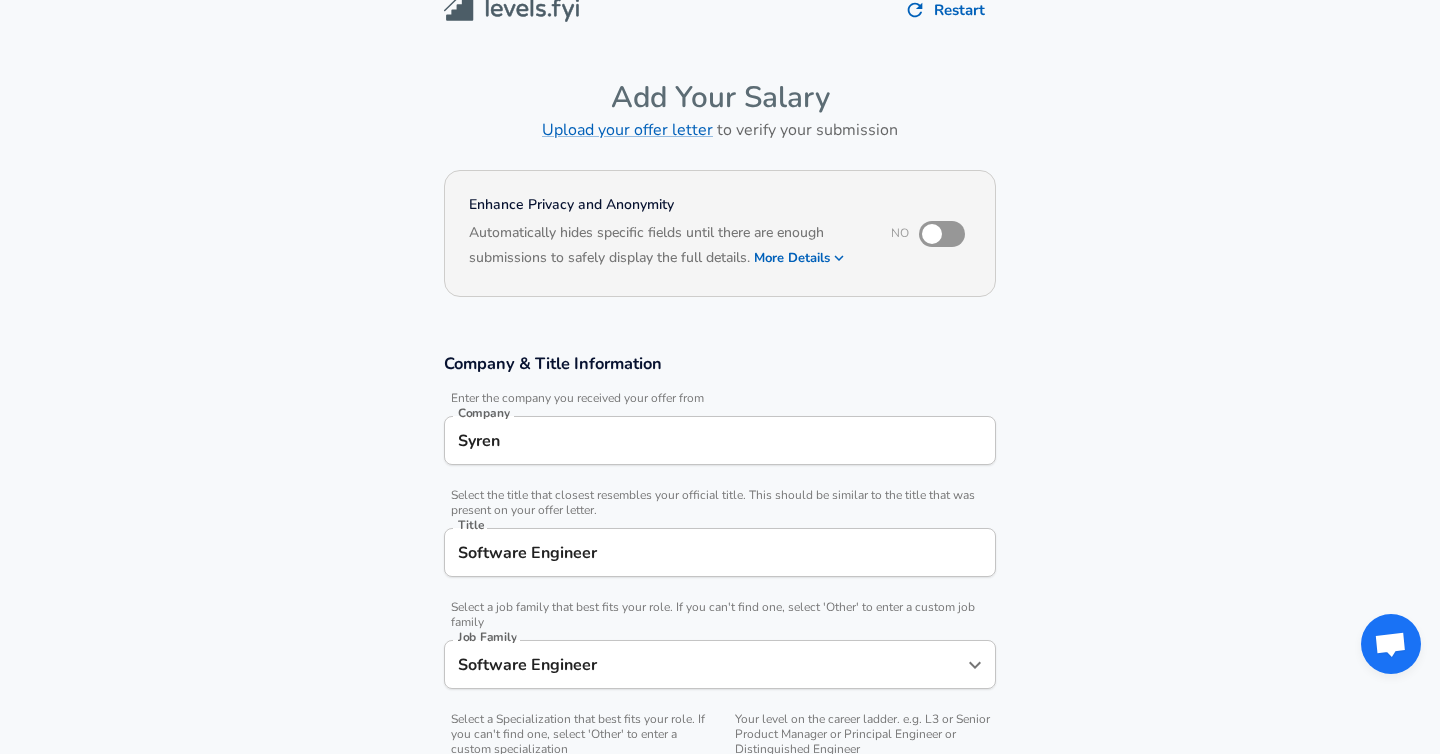 scroll, scrollTop: 29, scrollLeft: 0, axis: vertical 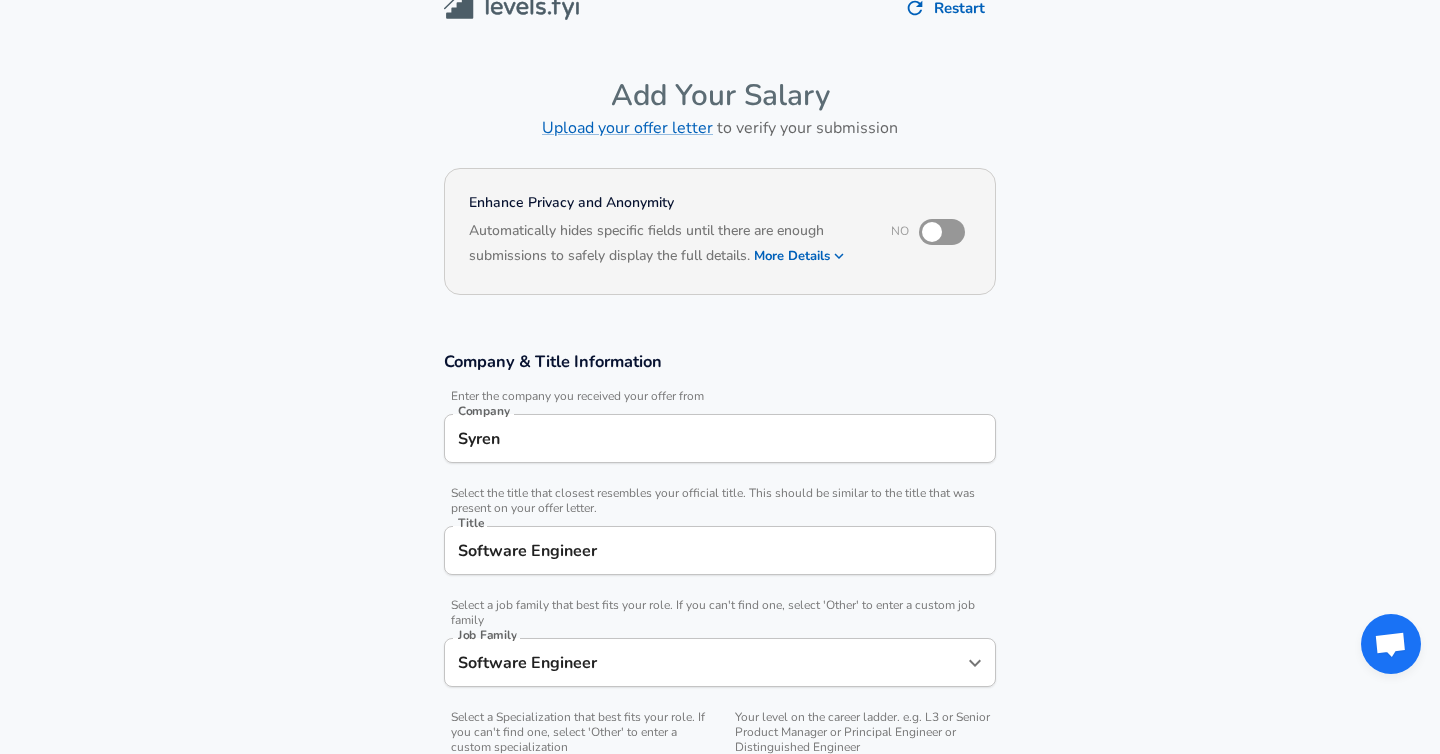 type on "[GEOGRAPHIC_DATA], [GEOGRAPHIC_DATA], [GEOGRAPHIC_DATA]" 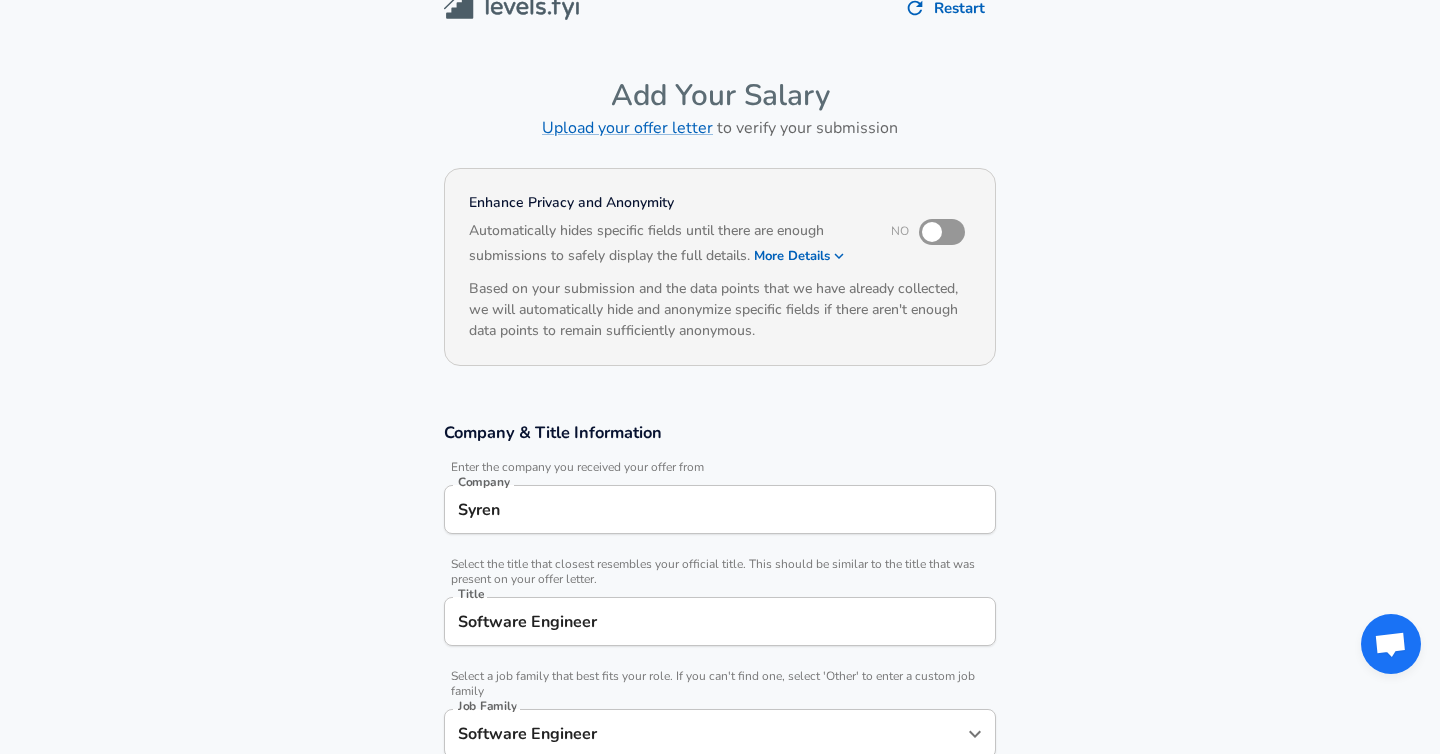click at bounding box center [932, 232] 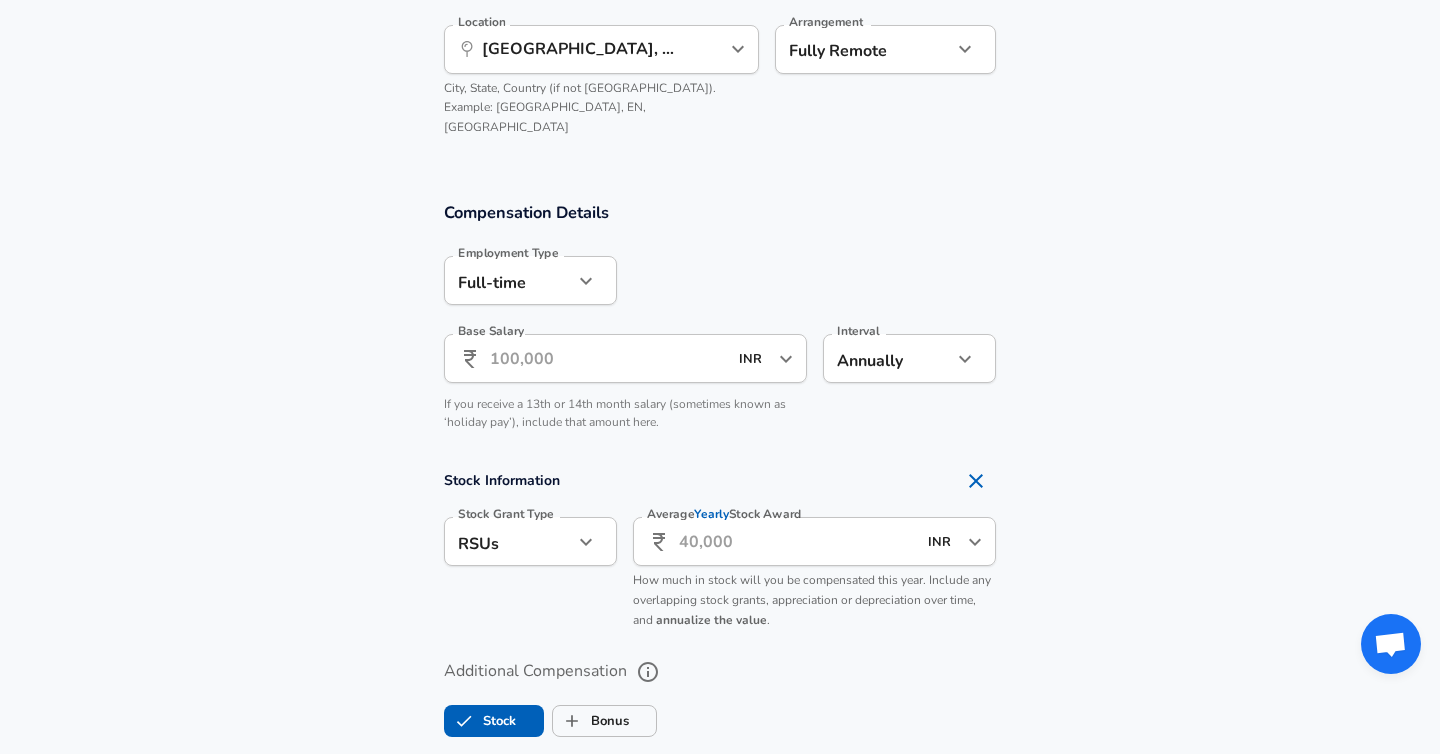 scroll, scrollTop: 1234, scrollLeft: 0, axis: vertical 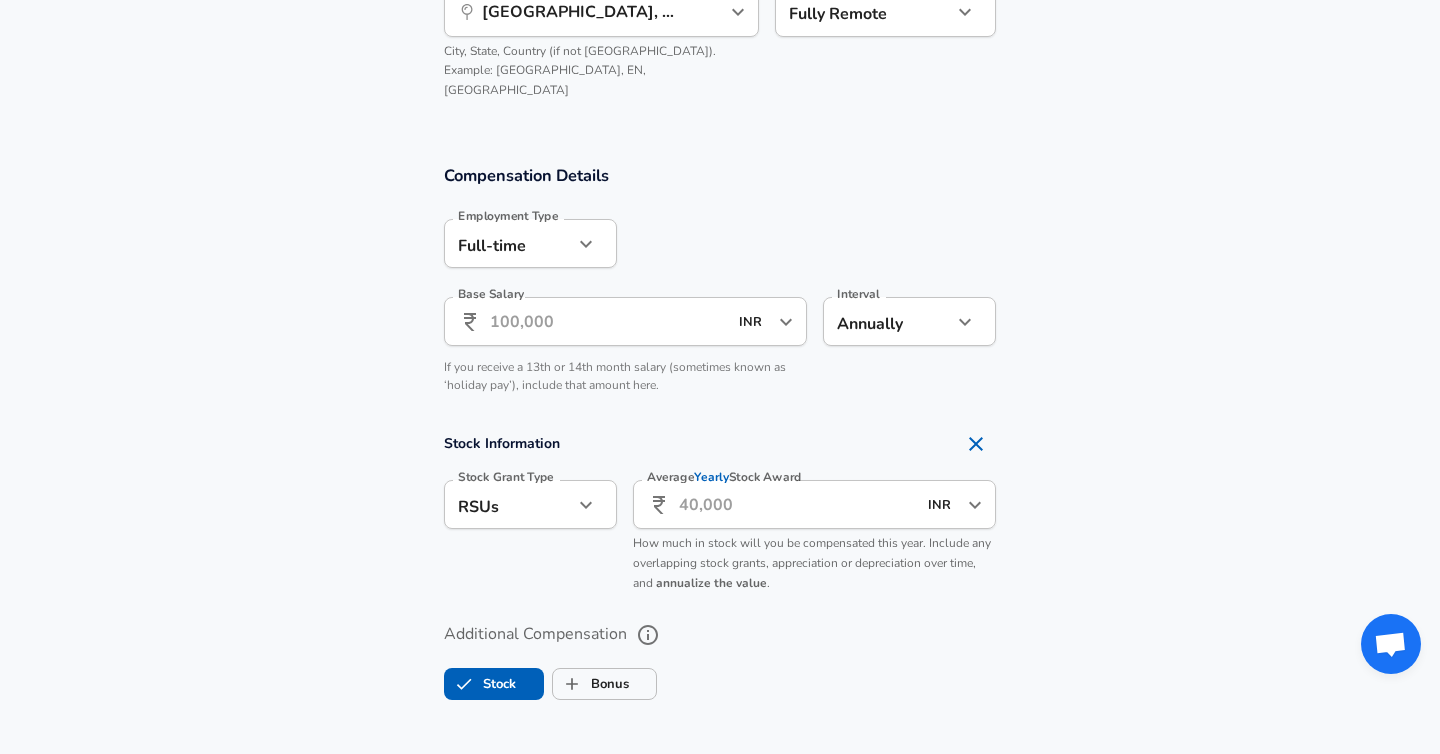 click on "Base Salary" at bounding box center (608, 321) 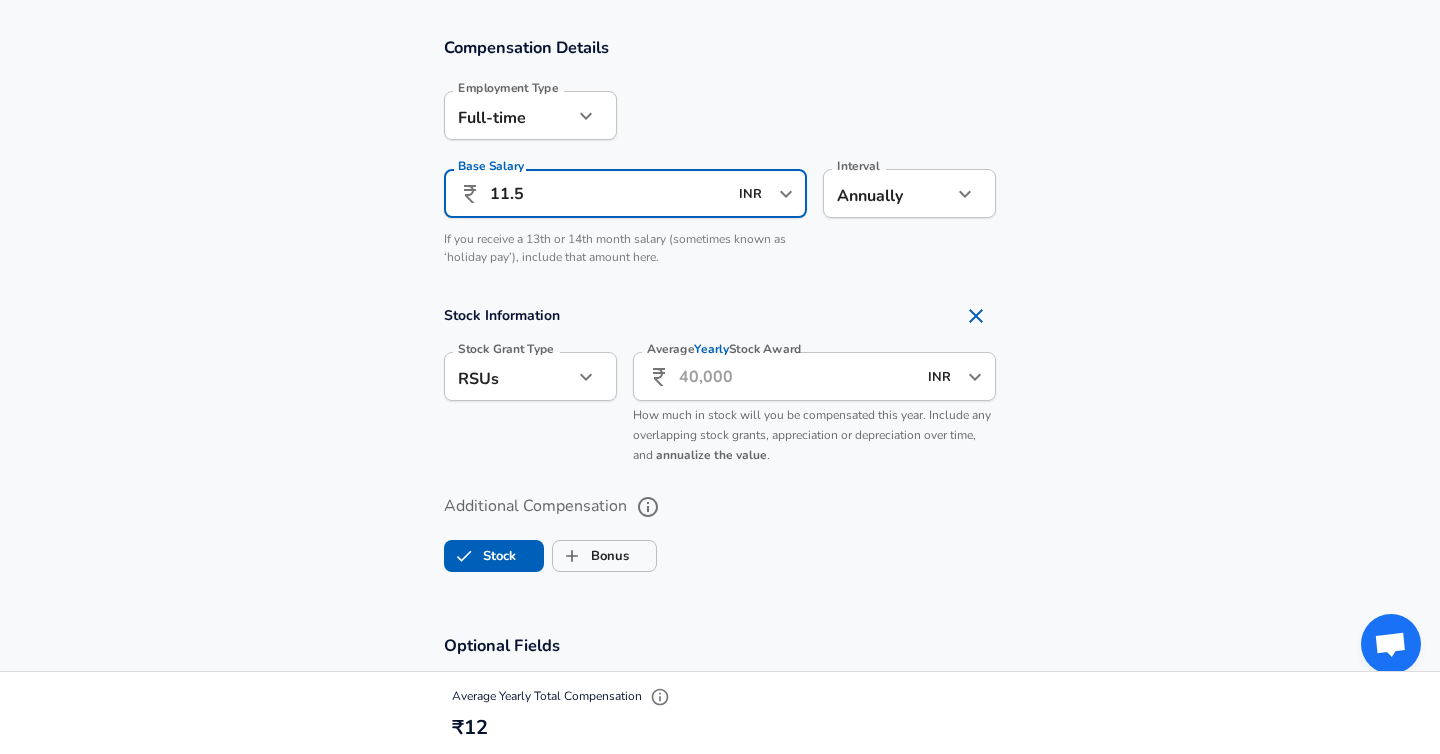 scroll, scrollTop: 1374, scrollLeft: 0, axis: vertical 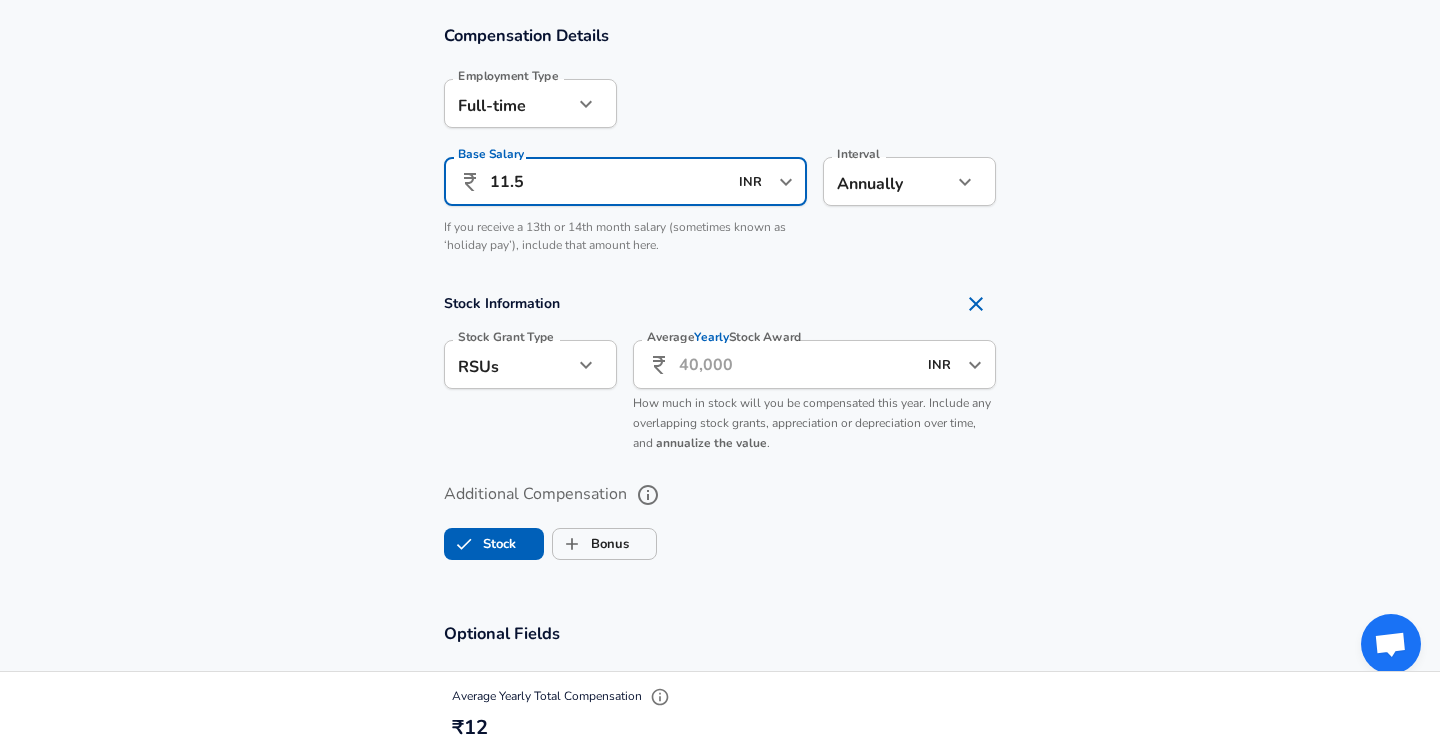 type on "11.5" 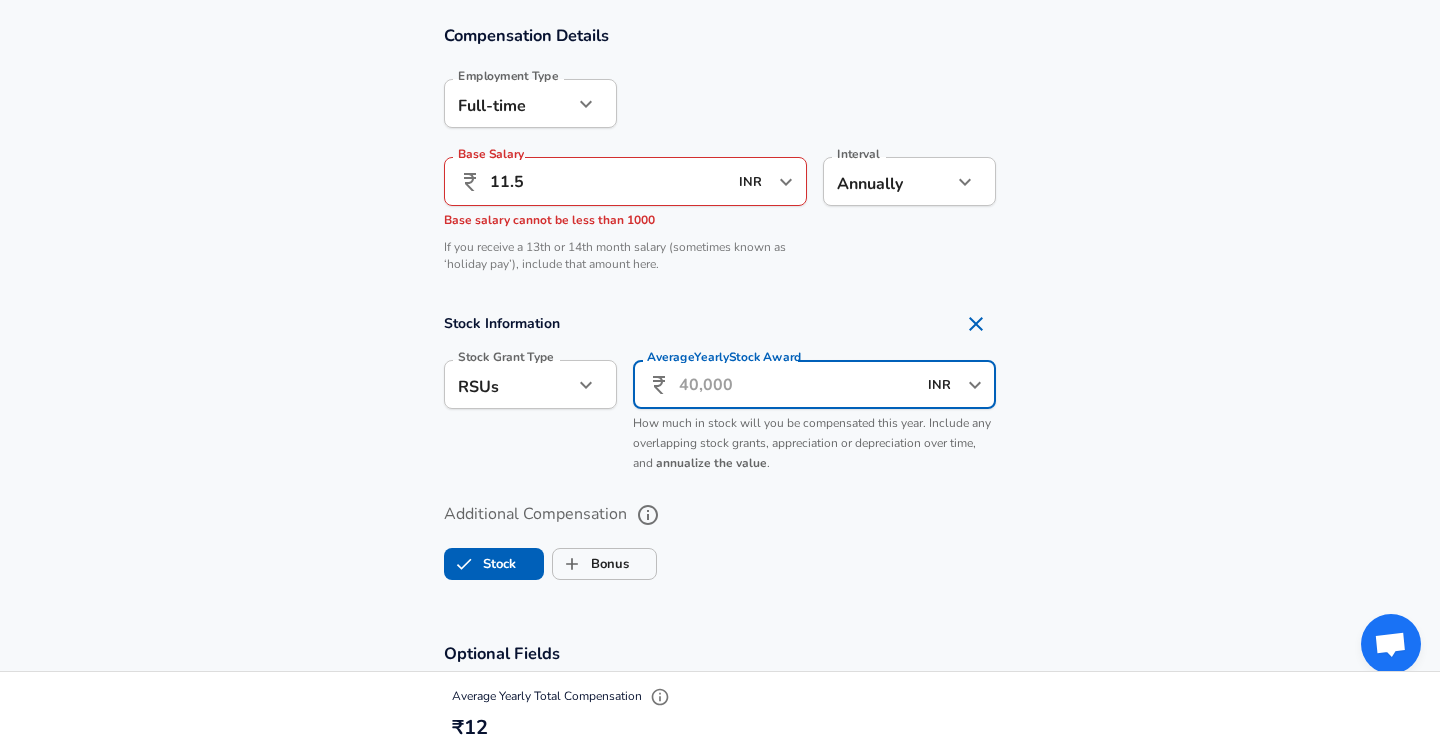 click on "Average  Yearly  Stock Award" at bounding box center [797, 384] 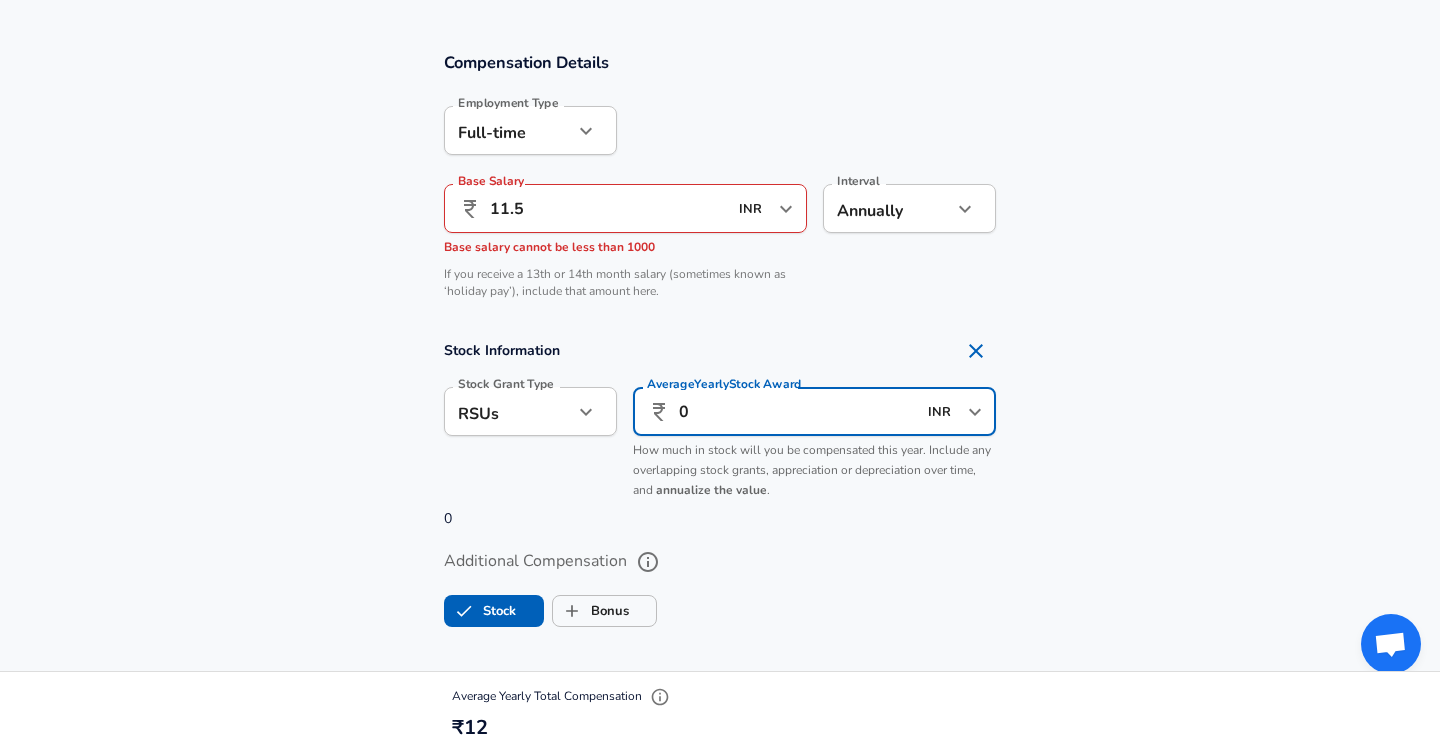 scroll, scrollTop: 1341, scrollLeft: 0, axis: vertical 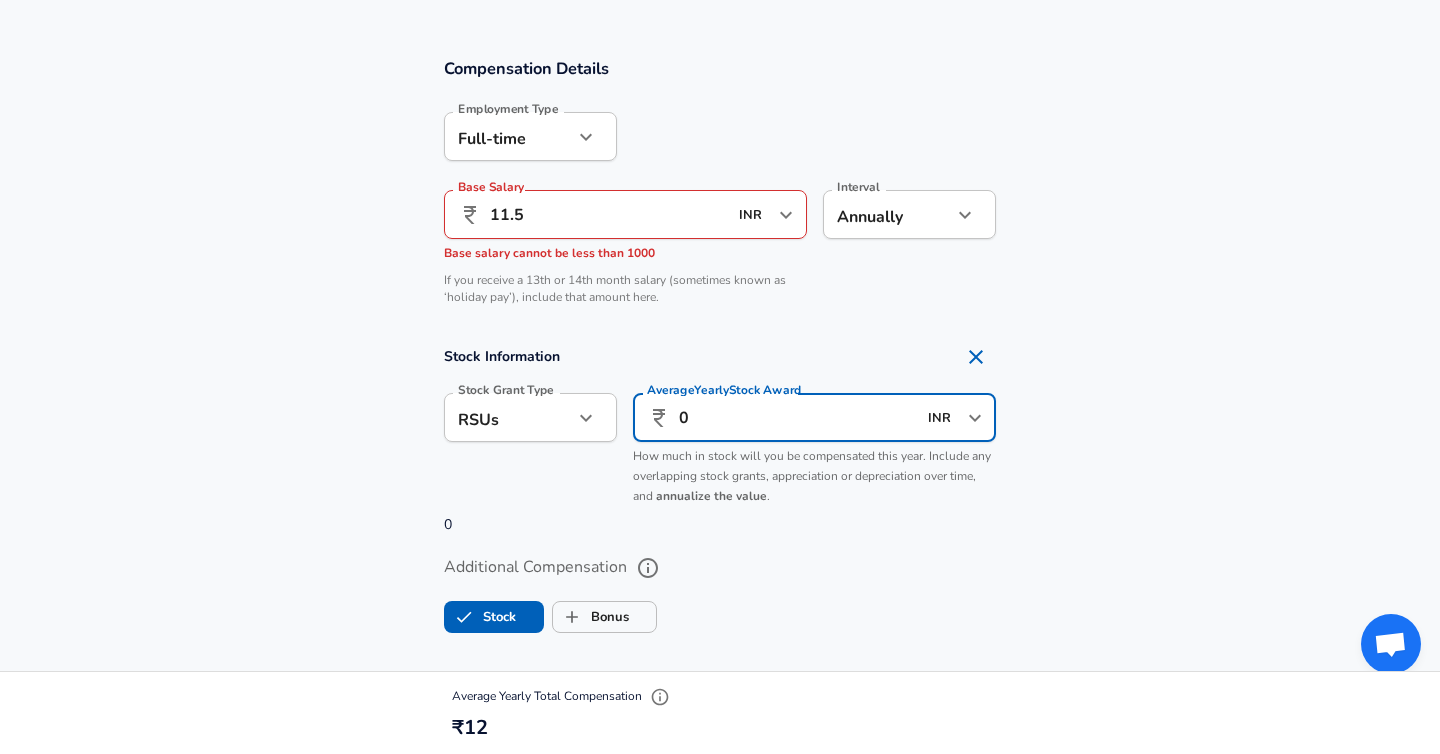 type on "0" 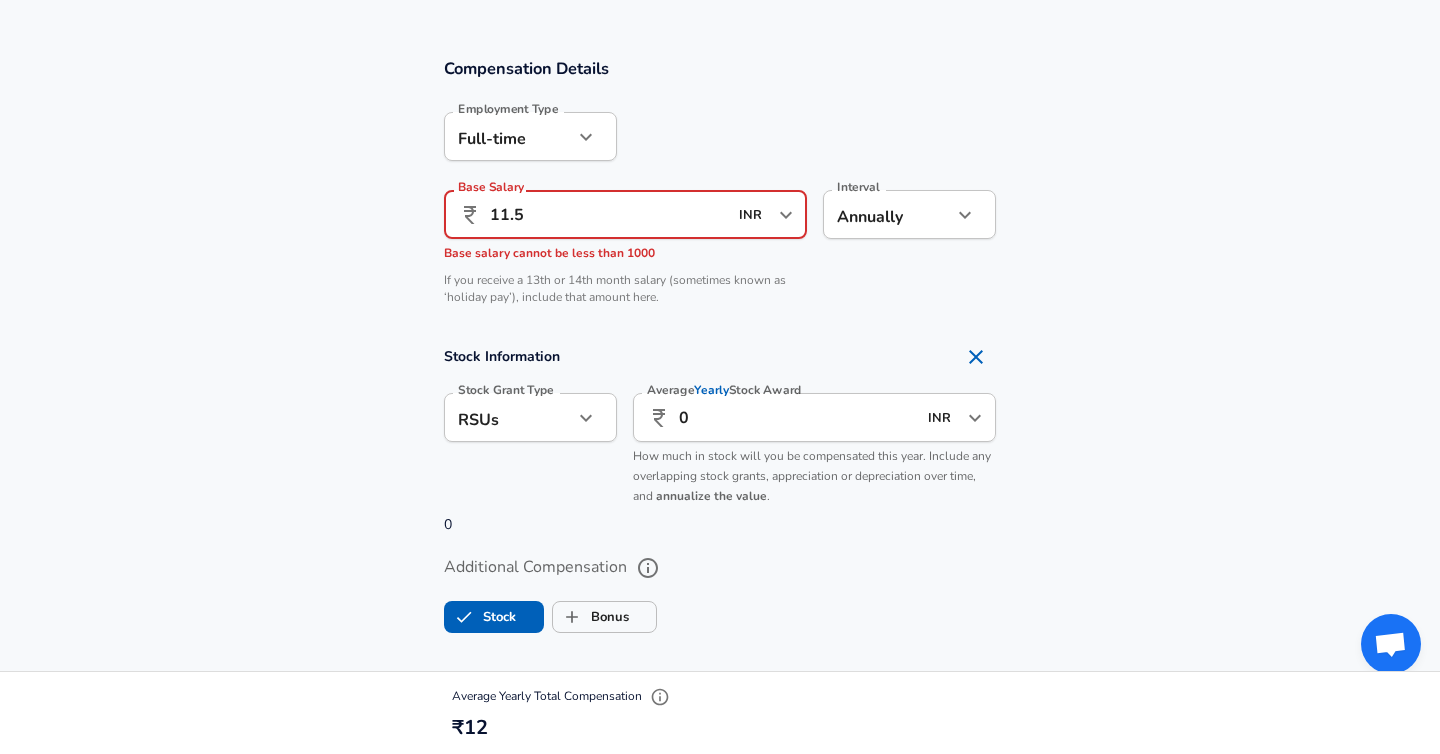 click on "11.5" at bounding box center (608, 214) 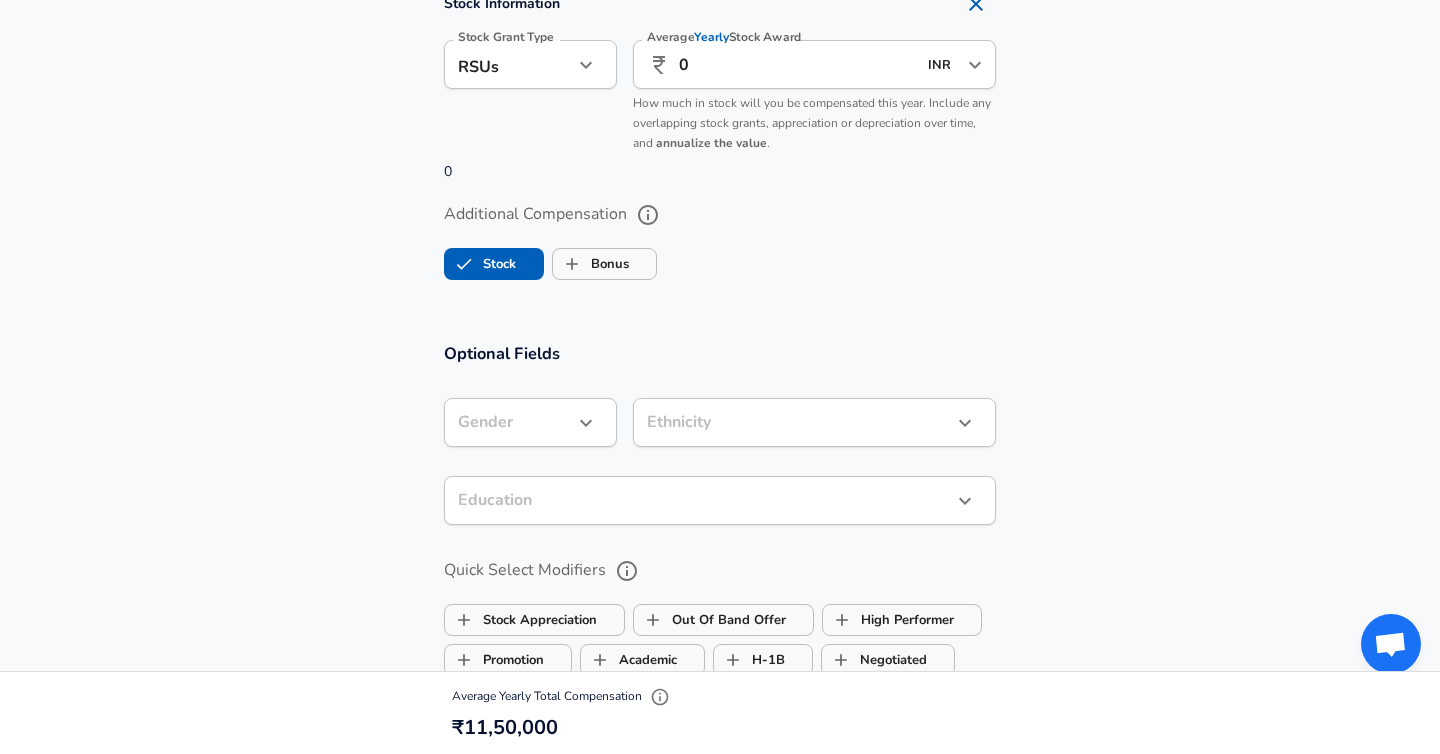 scroll, scrollTop: 1715, scrollLeft: 0, axis: vertical 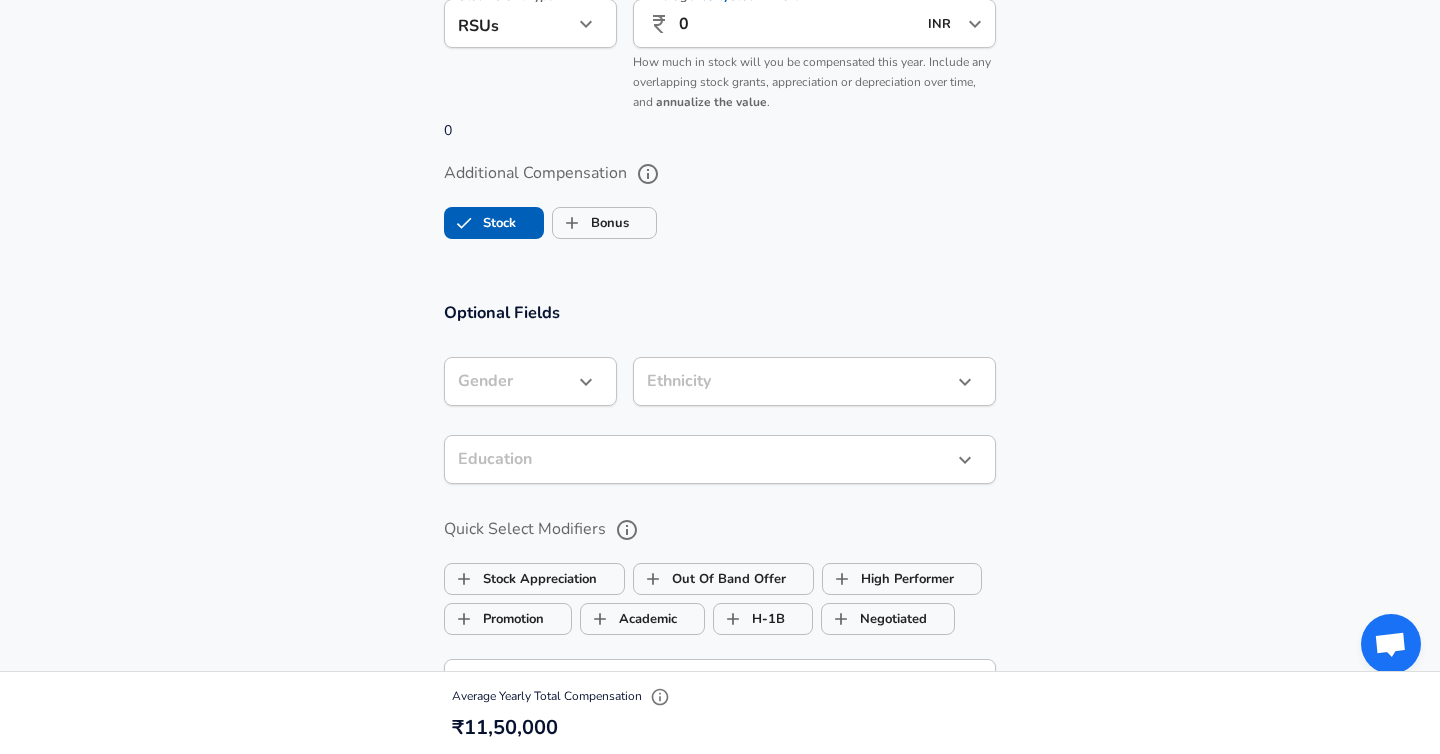 type on "11,50,000" 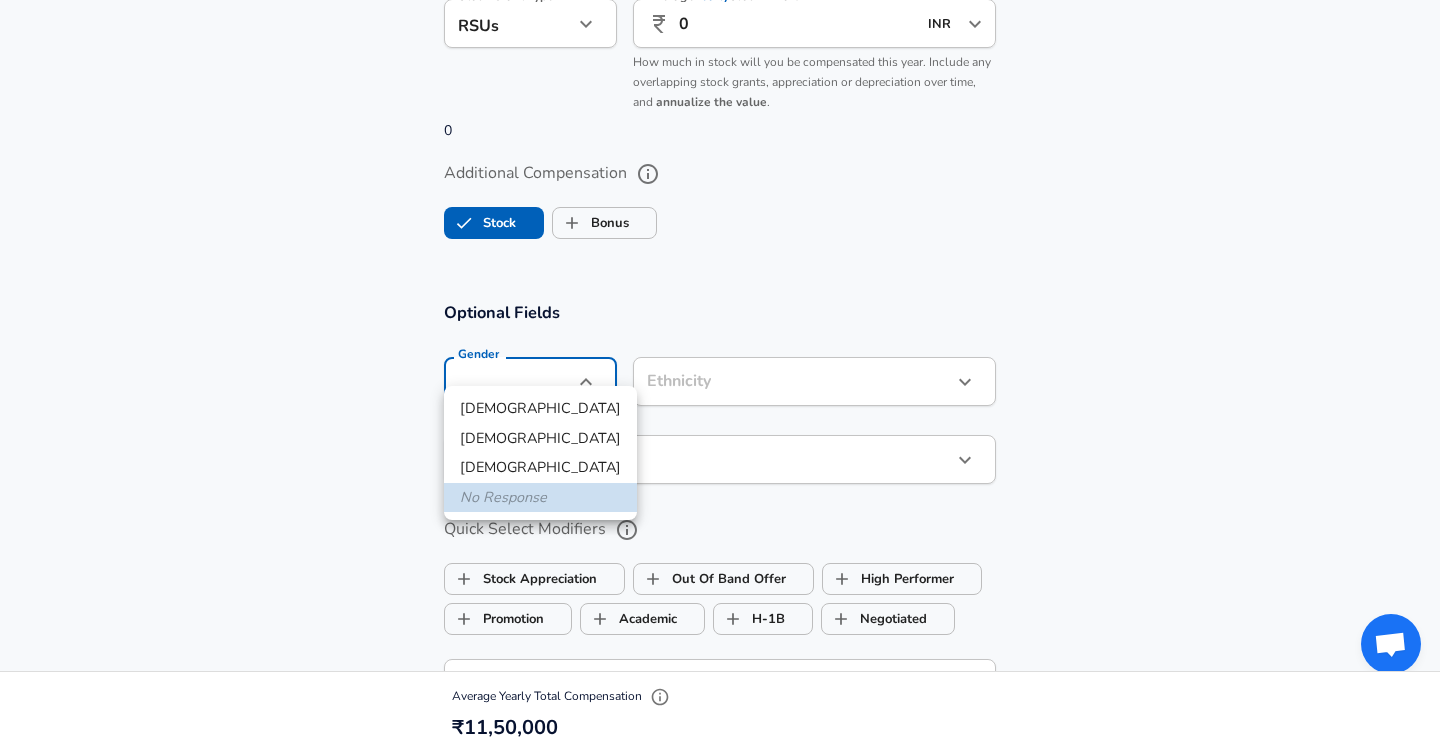 click on "[DEMOGRAPHIC_DATA]" at bounding box center (540, 409) 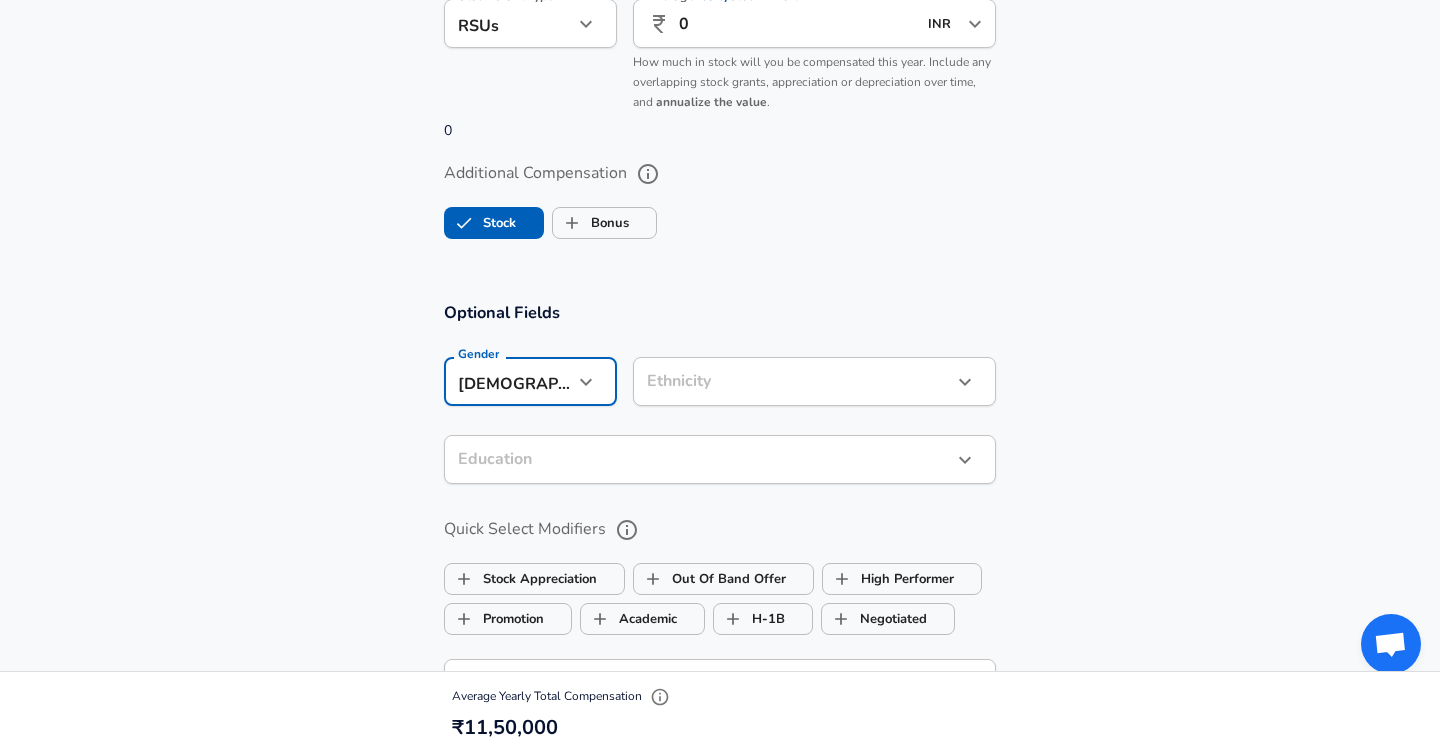 click on "Restart Add Your Salary Upload your offer letter   to verify your submission Enhance Privacy and Anonymity Yes Automatically hides specific fields until there are enough submissions to safely display the full details.   More Details Based on your submission and the data points that we have already collected, we will automatically hide and anonymize specific fields if there aren't enough data points to remain sufficiently anonymous. Company & Title Information   Enter the company you received your offer from Company Syren Company   Select the title that closest resembles your official title. This should be similar to the title that was present on your offer letter. Title Software Engineer Title   Select a job family that best fits your role. If you can't find one, select 'Other' to enter a custom job family Job Family Software Engineer Job Family   Select a Specialization that best fits your role. If you can't find one, select 'Other' to enter a custom specialization Select Specialization Select Specialization" at bounding box center [720, -1338] 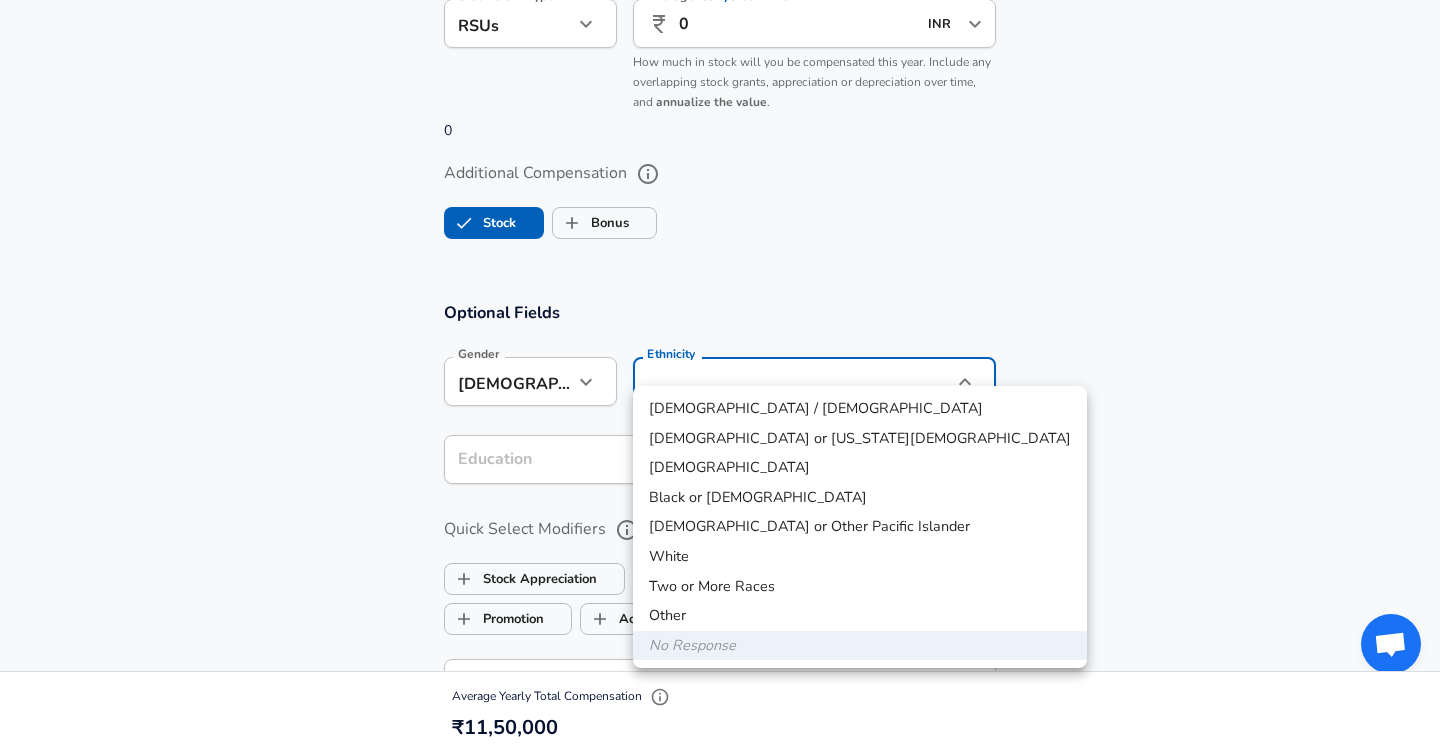 click on "[DEMOGRAPHIC_DATA]" at bounding box center (860, 468) 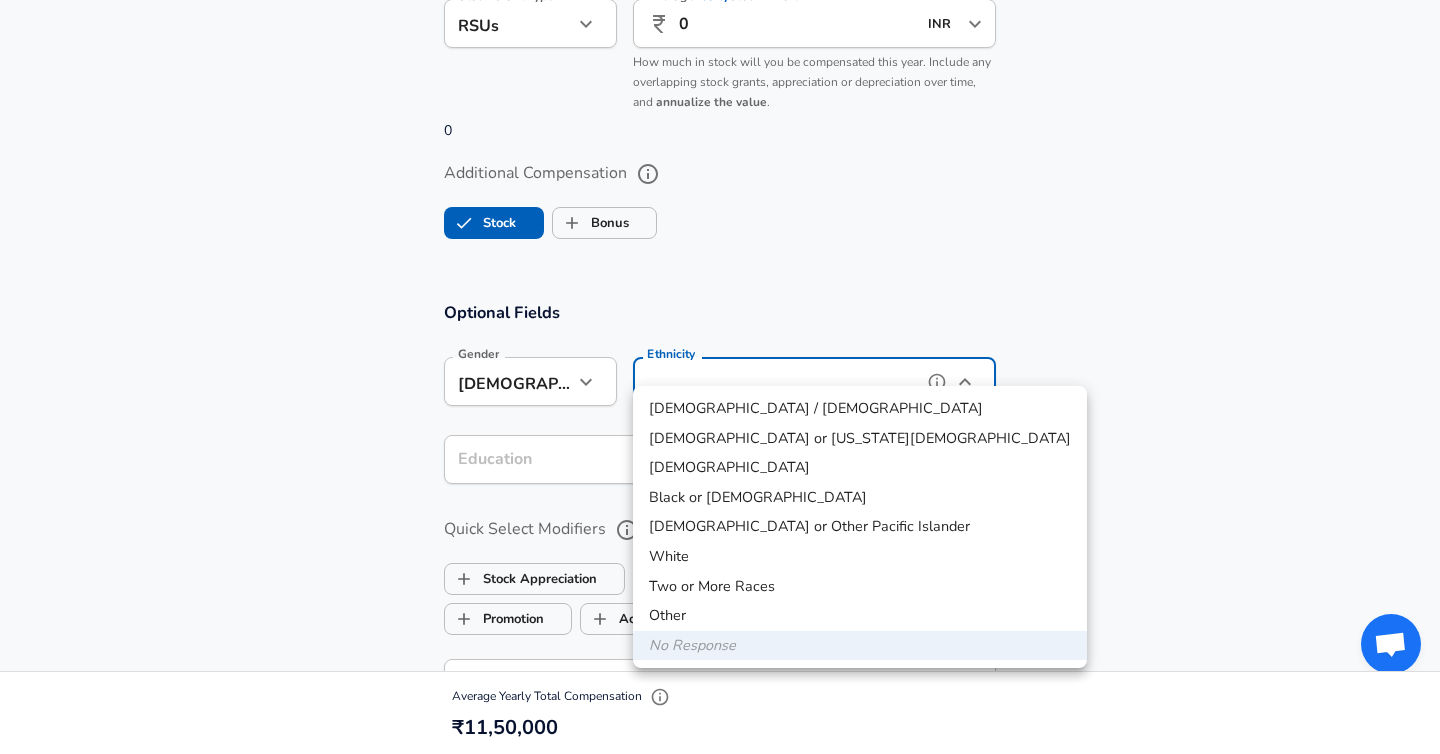 type on "[DEMOGRAPHIC_DATA]" 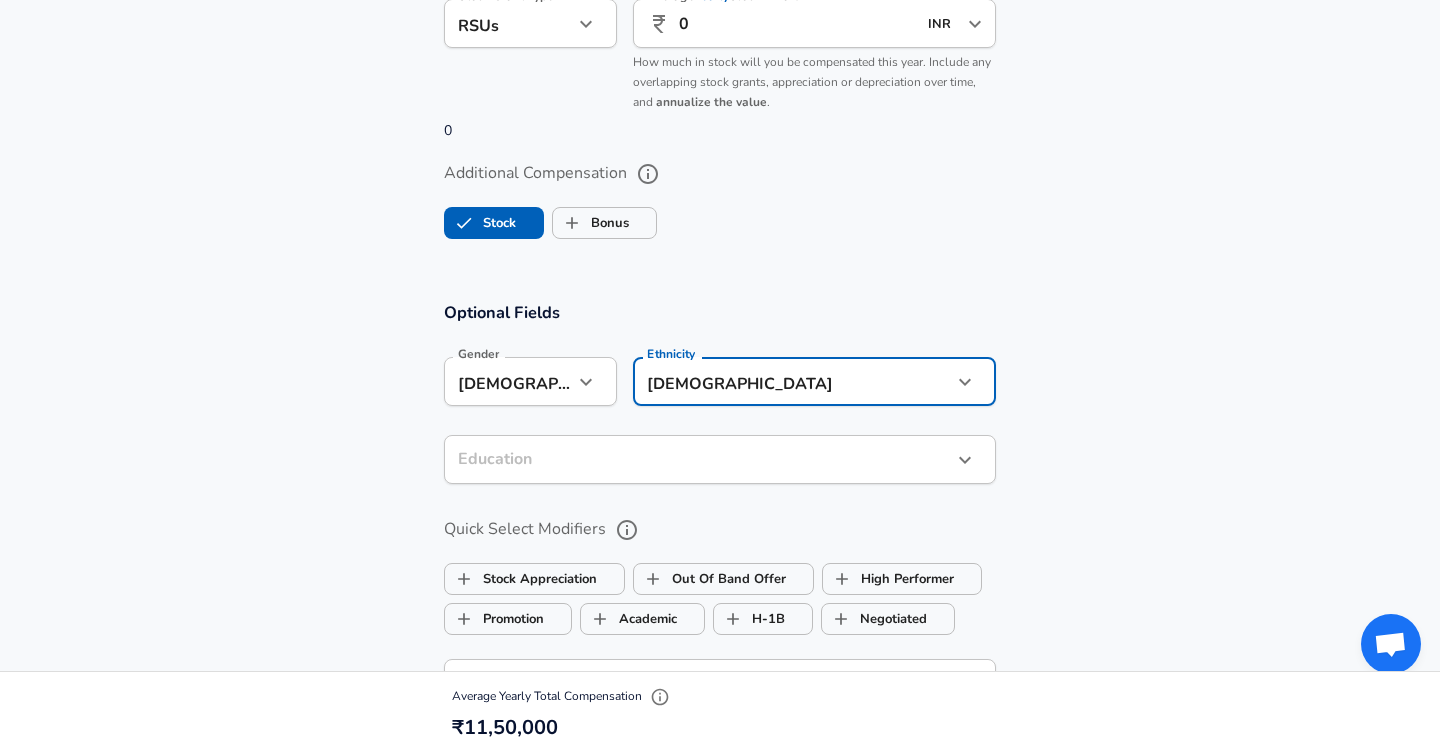 click on "Restart Add Your Salary Upload your offer letter   to verify your submission Enhance Privacy and Anonymity Yes Automatically hides specific fields until there are enough submissions to safely display the full details.   More Details Based on your submission and the data points that we have already collected, we will automatically hide and anonymize specific fields if there aren't enough data points to remain sufficiently anonymous. Company & Title Information   Enter the company you received your offer from Company Syren Company   Select the title that closest resembles your official title. This should be similar to the title that was present on your offer letter. Title Software Engineer Title   Select a job family that best fits your role. If you can't find one, select 'Other' to enter a custom job family Job Family Software Engineer Job Family   Select a Specialization that best fits your role. If you can't find one, select 'Other' to enter a custom specialization Select Specialization Select Specialization" at bounding box center (720, -1338) 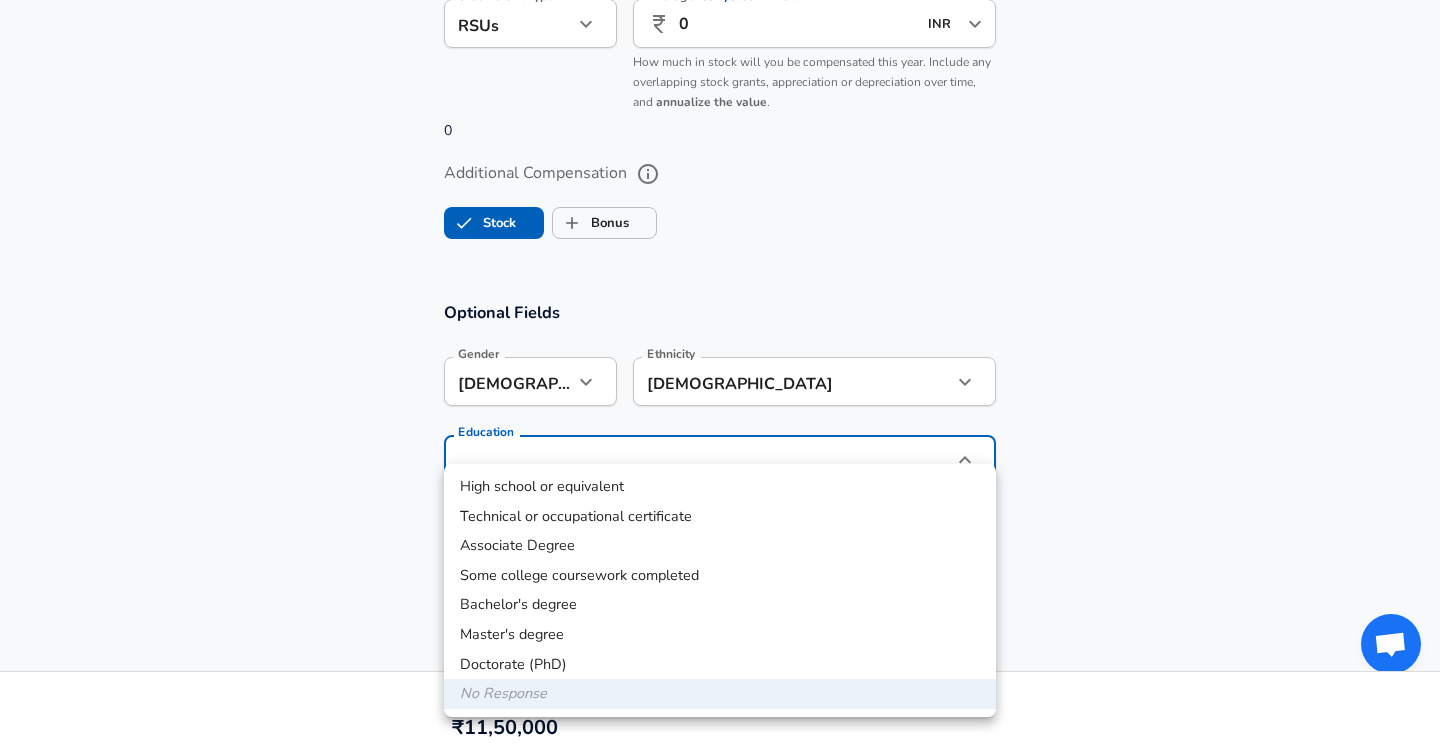 click on "Bachelor's degree" at bounding box center (720, 605) 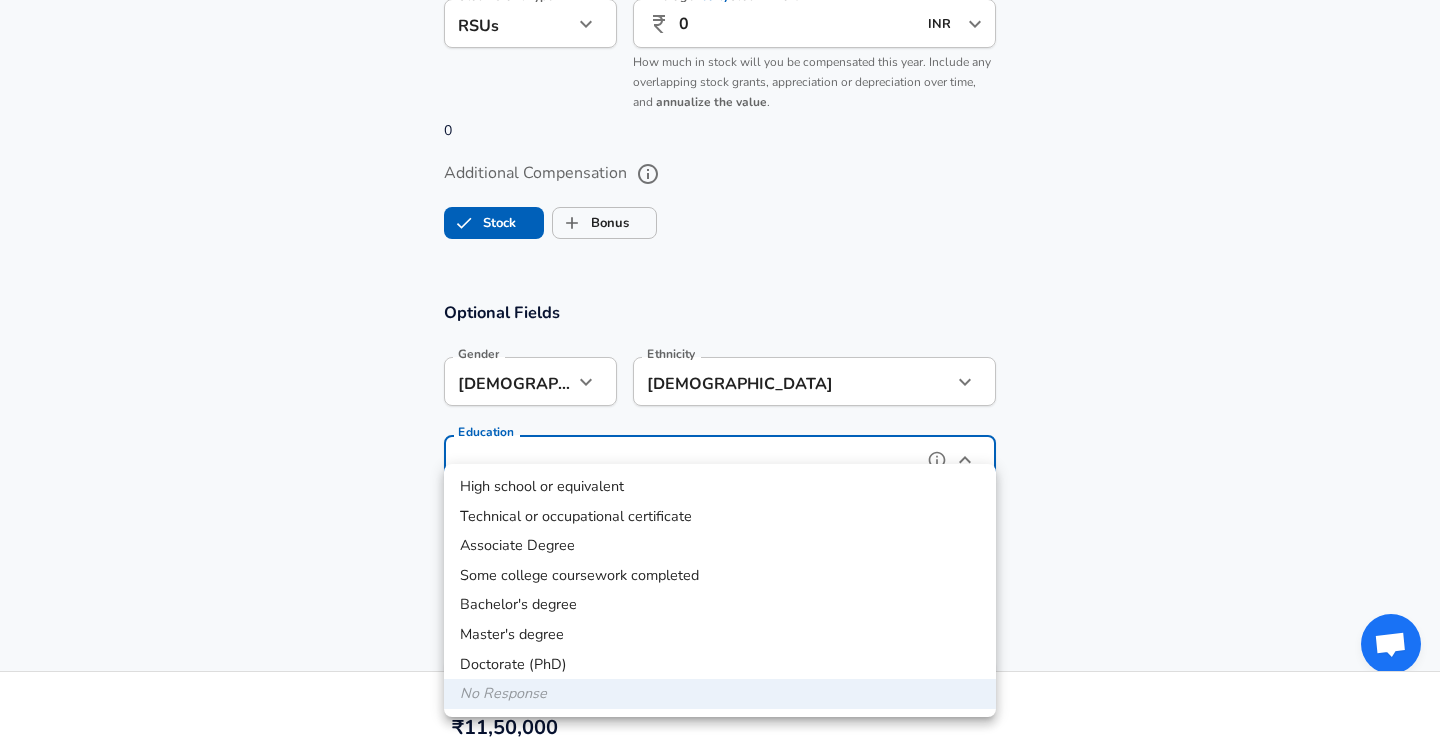 type on "Bachelors degree" 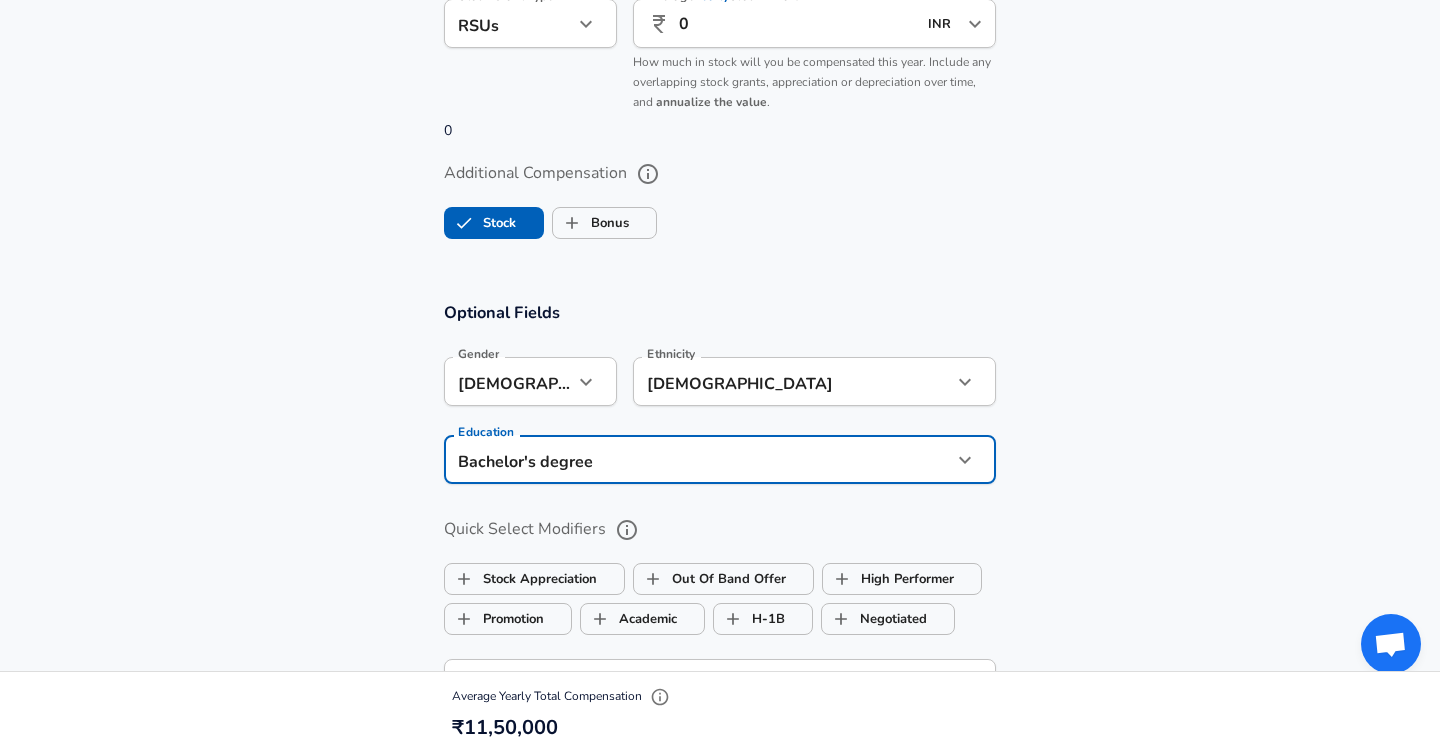 click on "Optional Fields Gender [DEMOGRAPHIC_DATA] [DEMOGRAPHIC_DATA] Gender Ethnicity [DEMOGRAPHIC_DATA] Ethnicity Education Bachelor's degree Bachelors degree Education Quick Select Modifiers   Stock Appreciation Out Of Band Offer High Performer Promotion Academic H-1B Negotiated Additional Details x Additional Details 0 /500 characters Email Address [EMAIL_ADDRESS][DOMAIN_NAME] Email Address   Providing an email allows for editing or removal of your submission. We may also reach out if we have any questions. Your email will not be published." at bounding box center [720, 568] 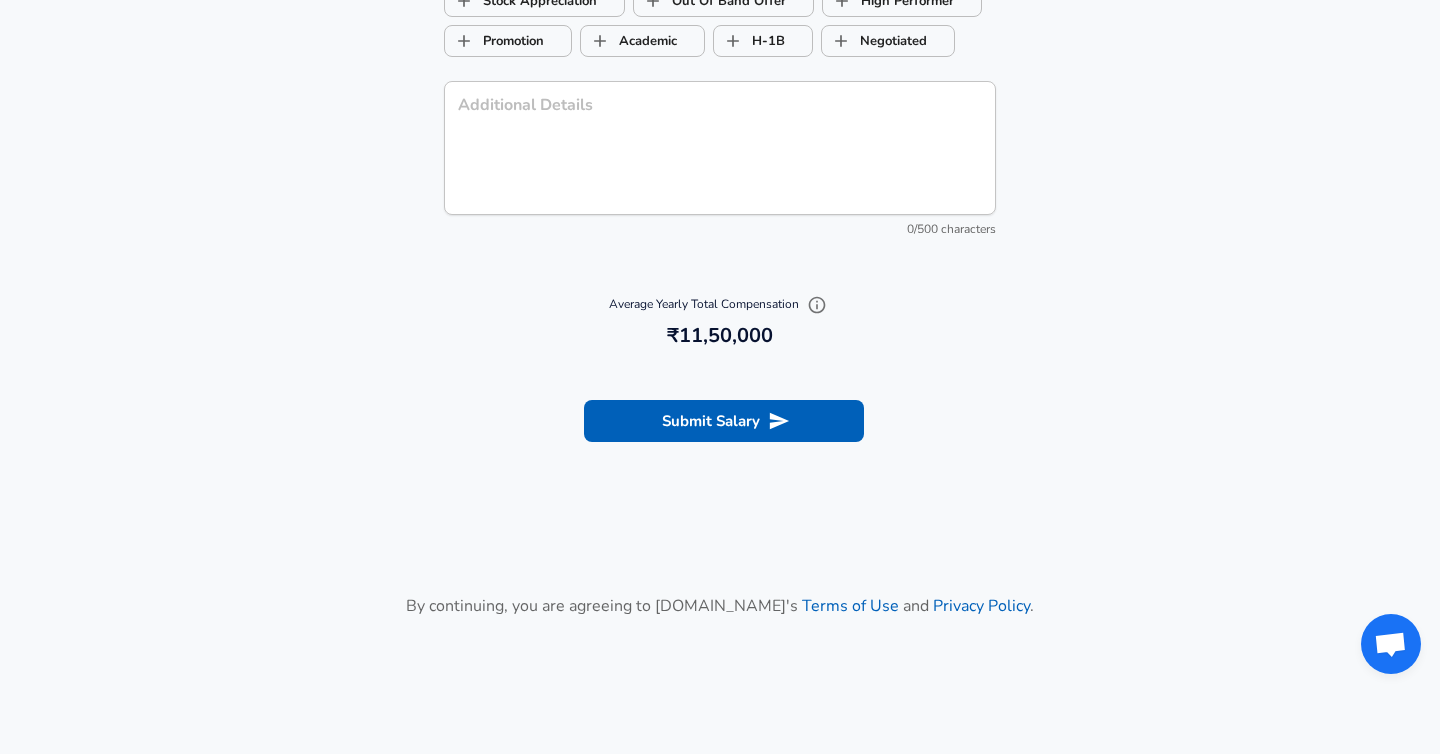 scroll, scrollTop: 2405, scrollLeft: 0, axis: vertical 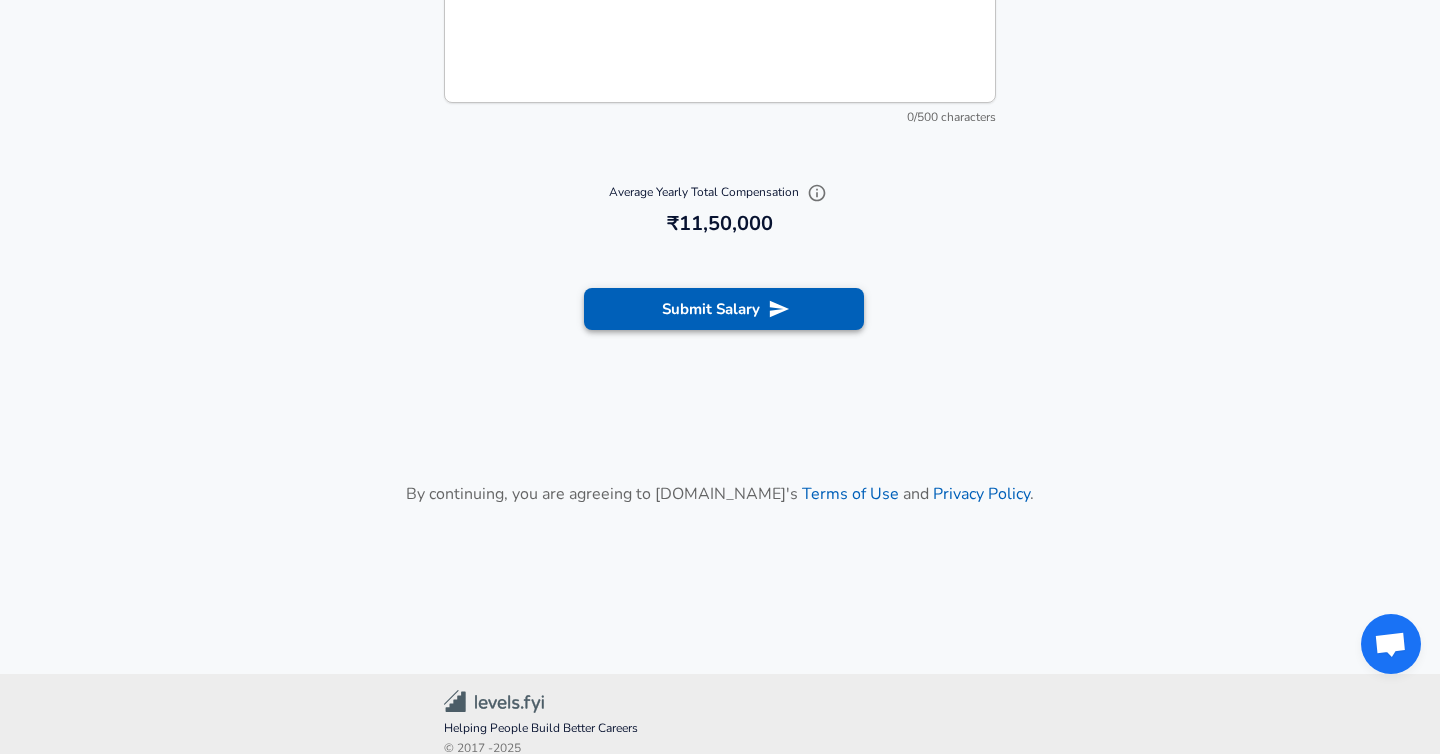 click on "Submit Salary" at bounding box center (724, 309) 